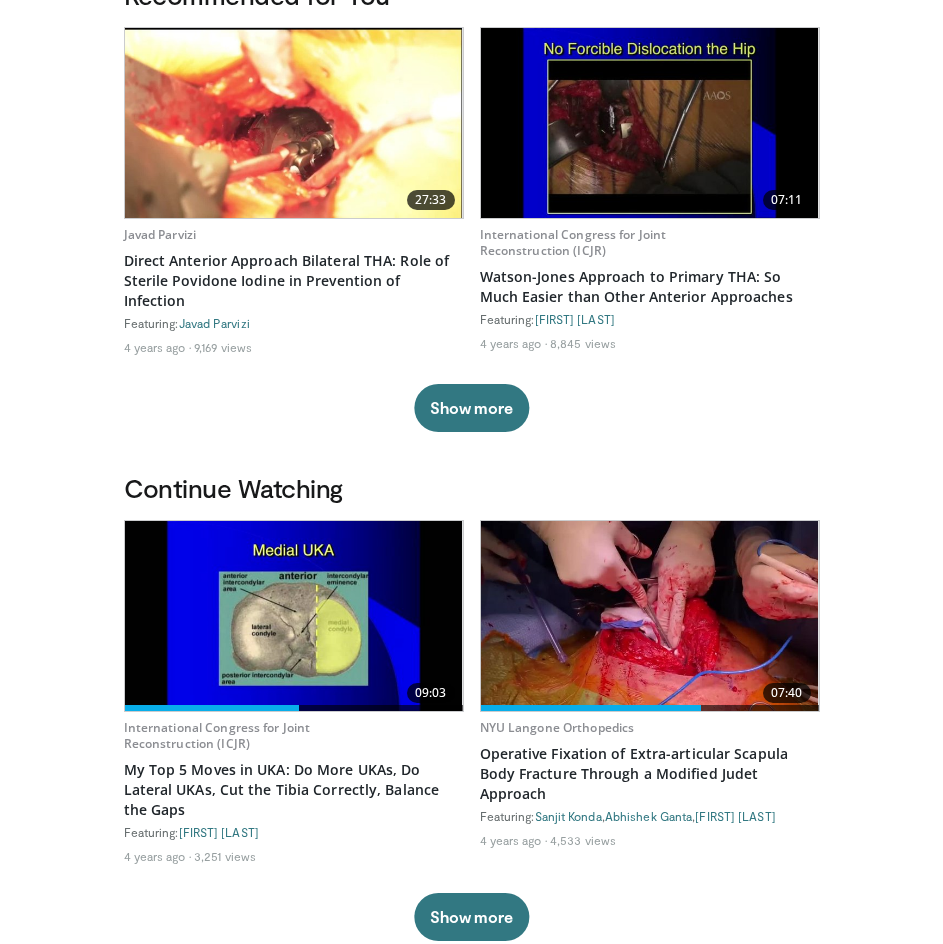 scroll, scrollTop: 500, scrollLeft: 0, axis: vertical 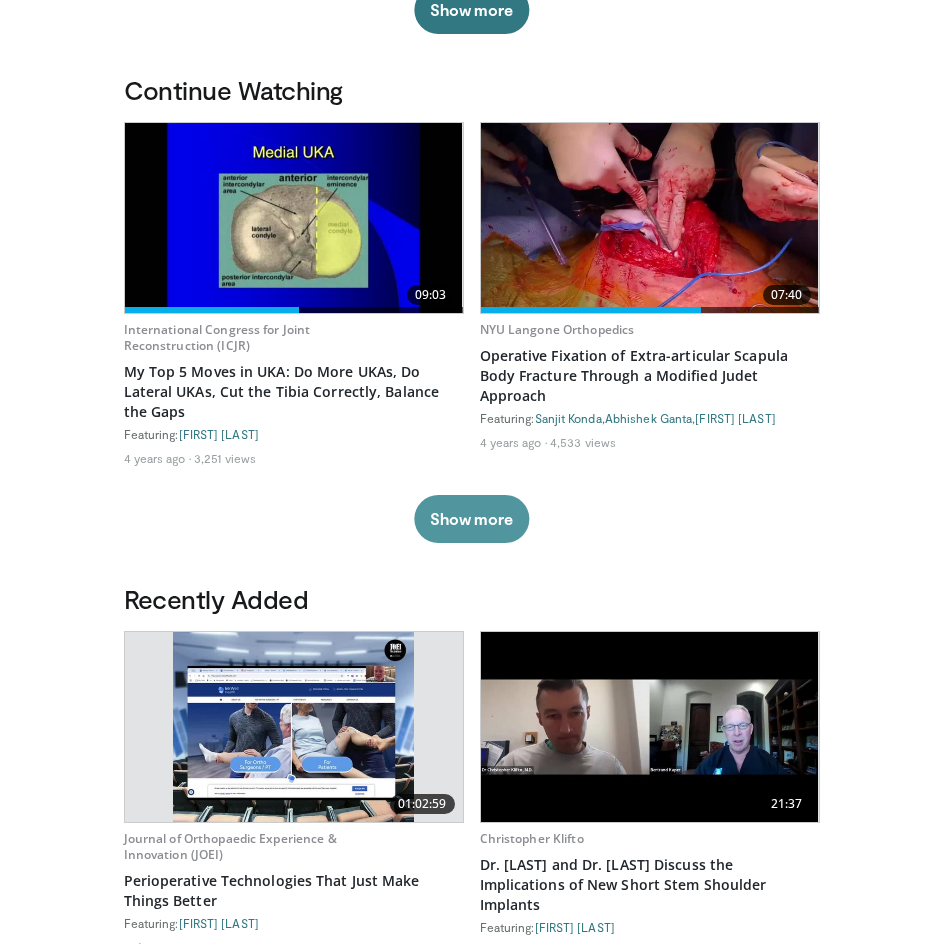 click on "Show more" at bounding box center [471, 519] 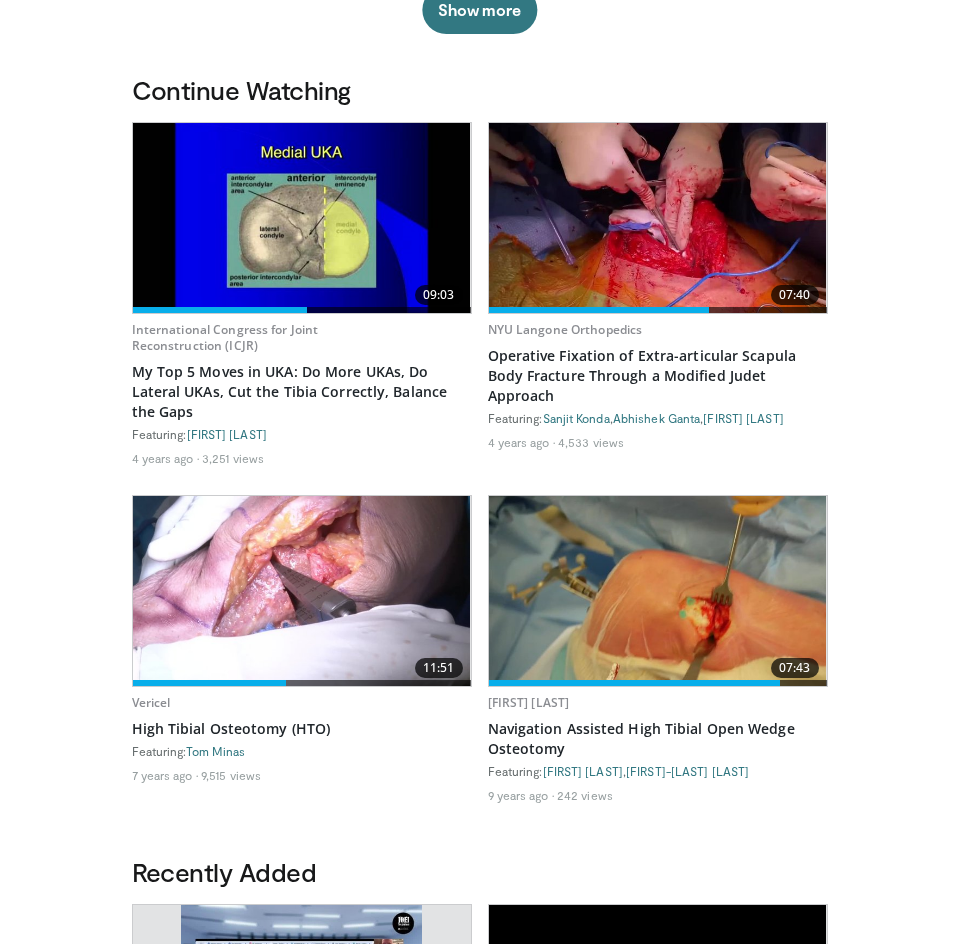 scroll, scrollTop: 0, scrollLeft: 0, axis: both 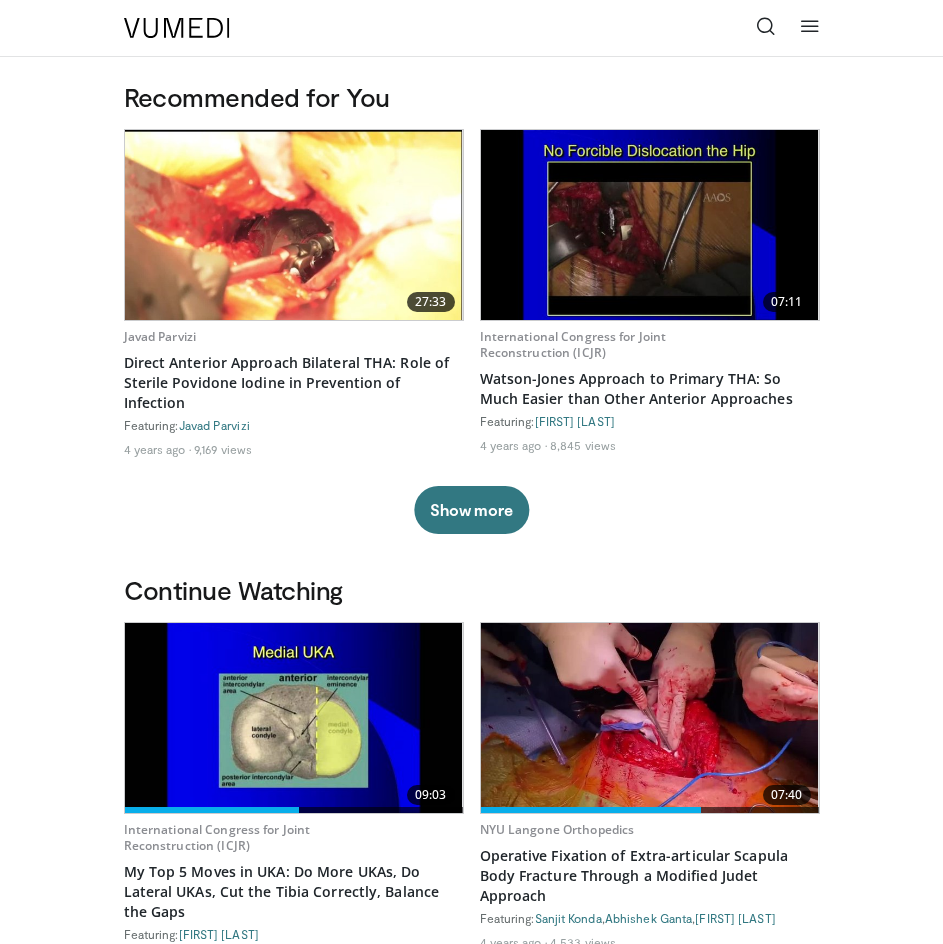 click at bounding box center [810, 26] 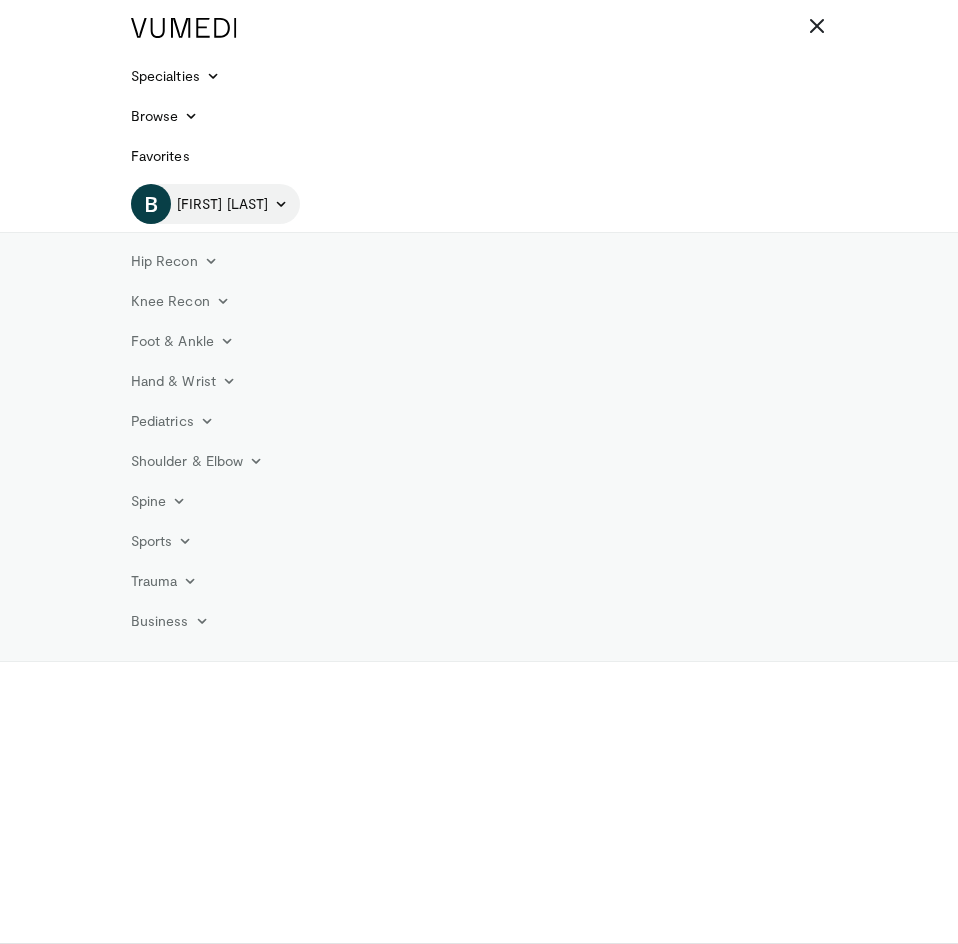 click on "B
Brian
Velasco" at bounding box center [215, 204] 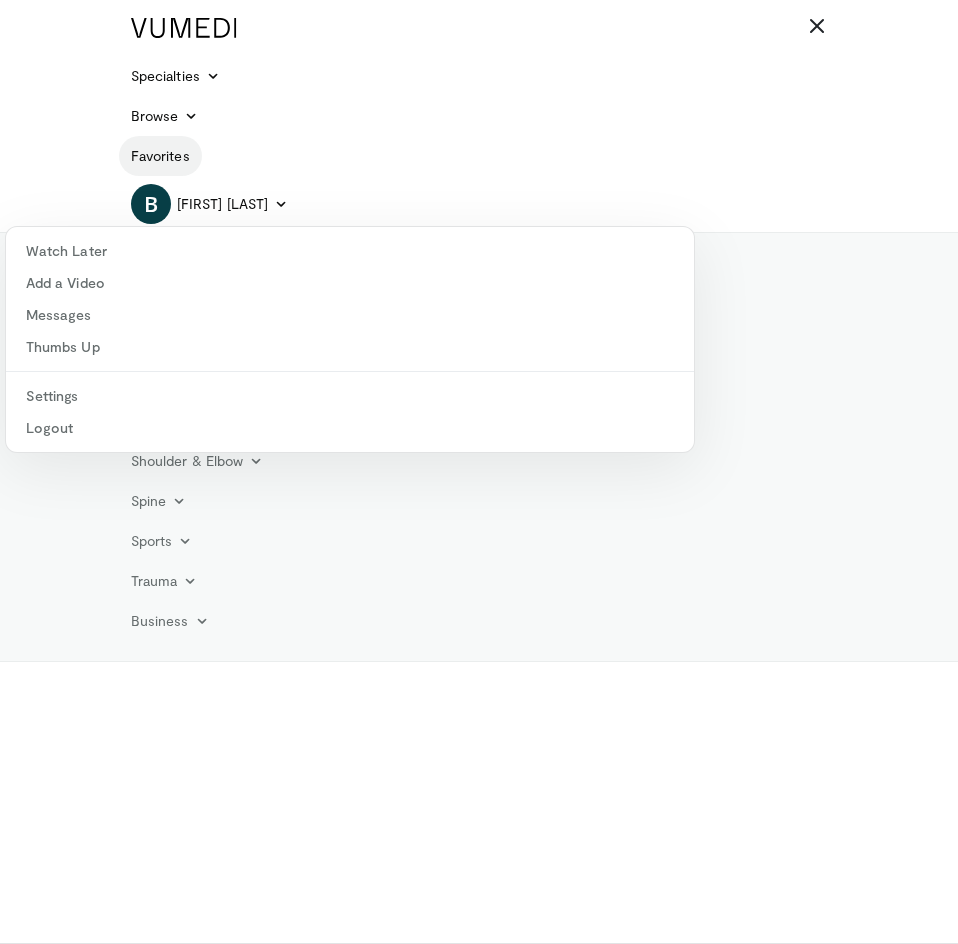 click on "Favorites" at bounding box center [160, 156] 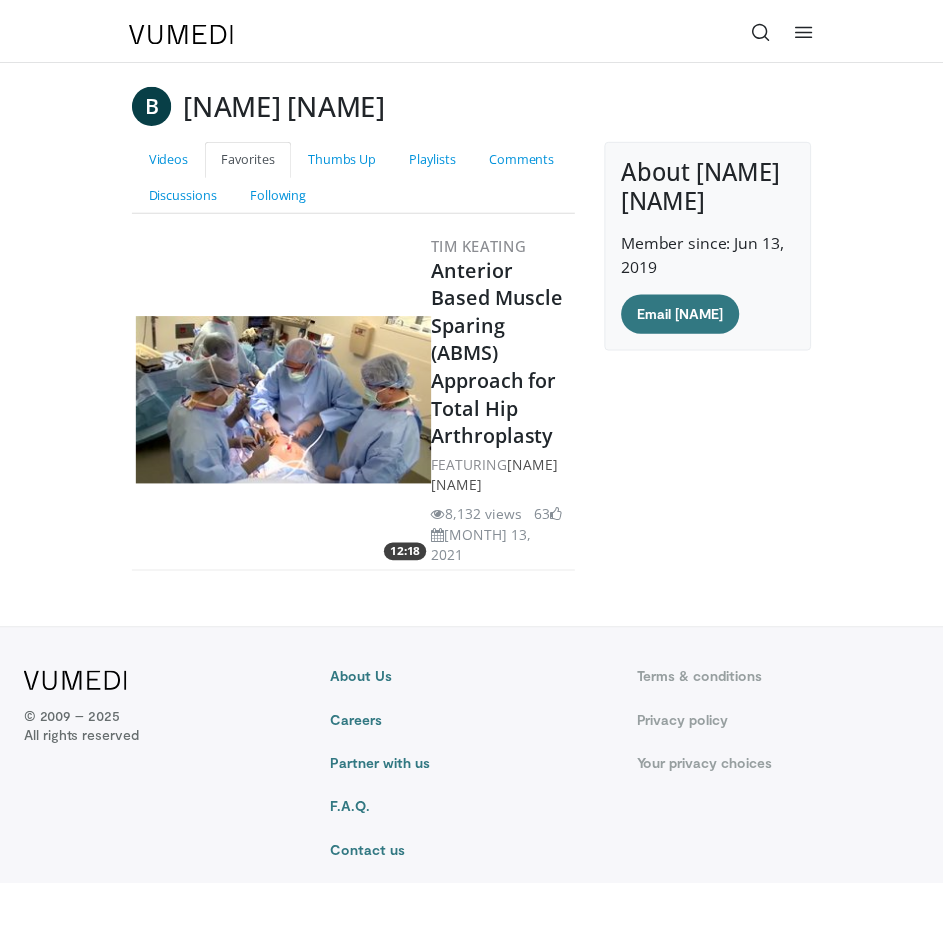 scroll, scrollTop: 0, scrollLeft: 0, axis: both 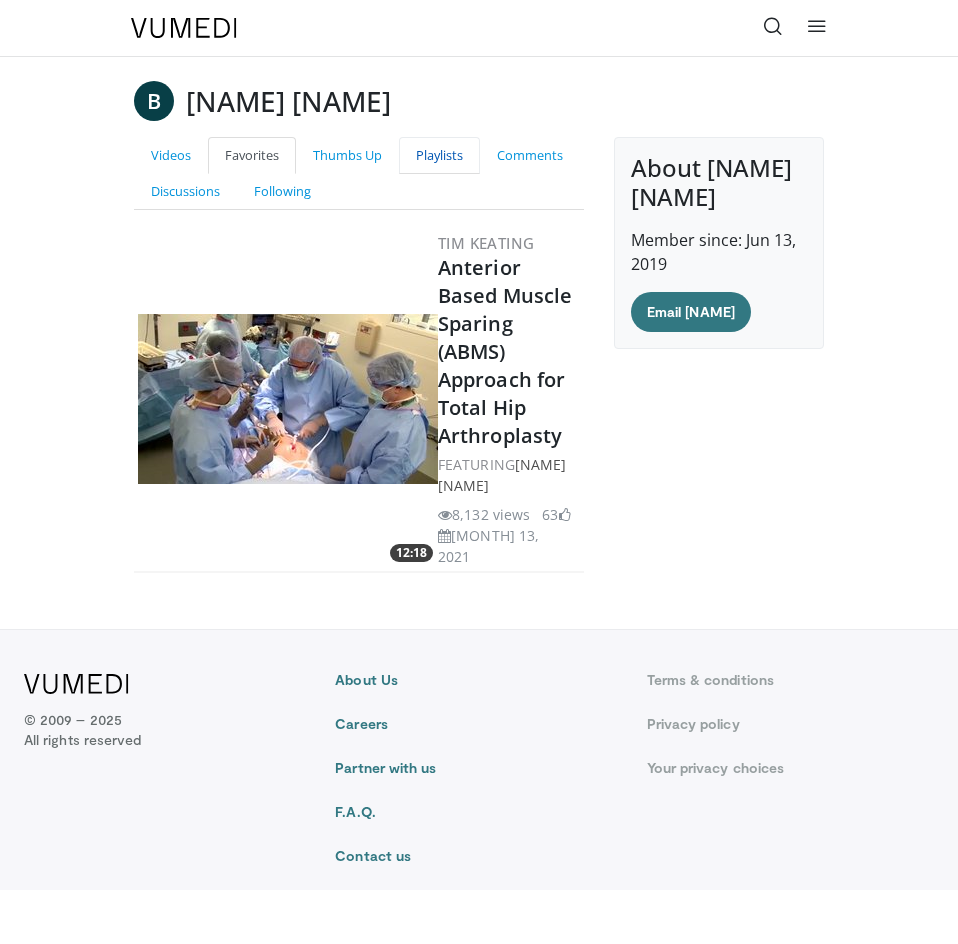 drag, startPoint x: 428, startPoint y: 158, endPoint x: 425, endPoint y: 147, distance: 11.401754 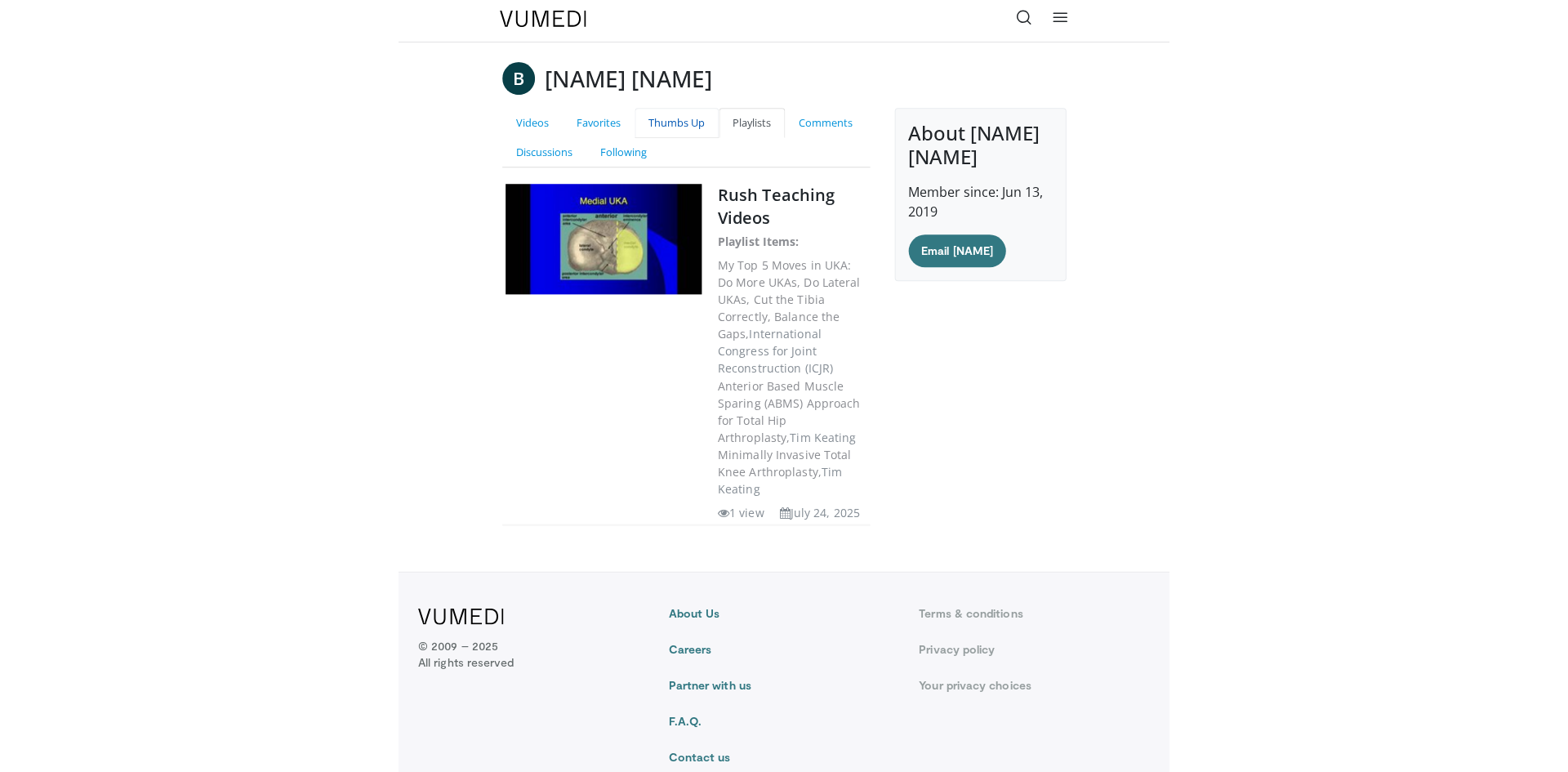 scroll, scrollTop: 0, scrollLeft: 0, axis: both 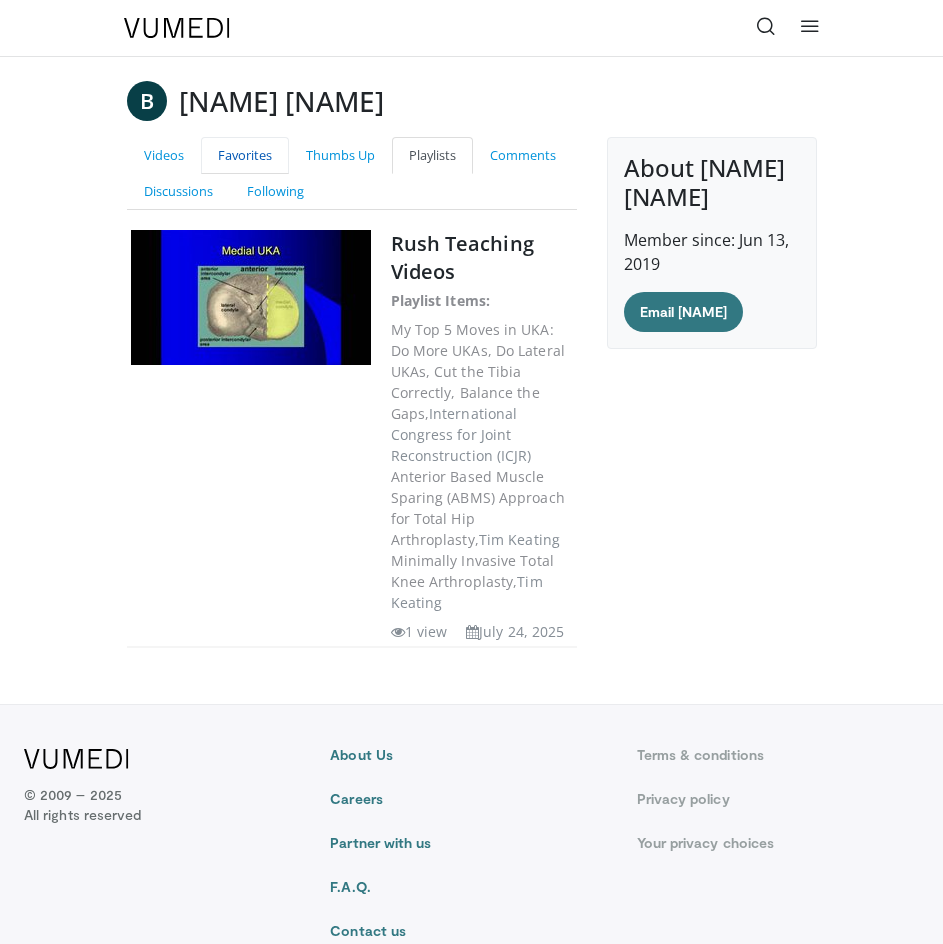 click on "Favorites" at bounding box center [245, 155] 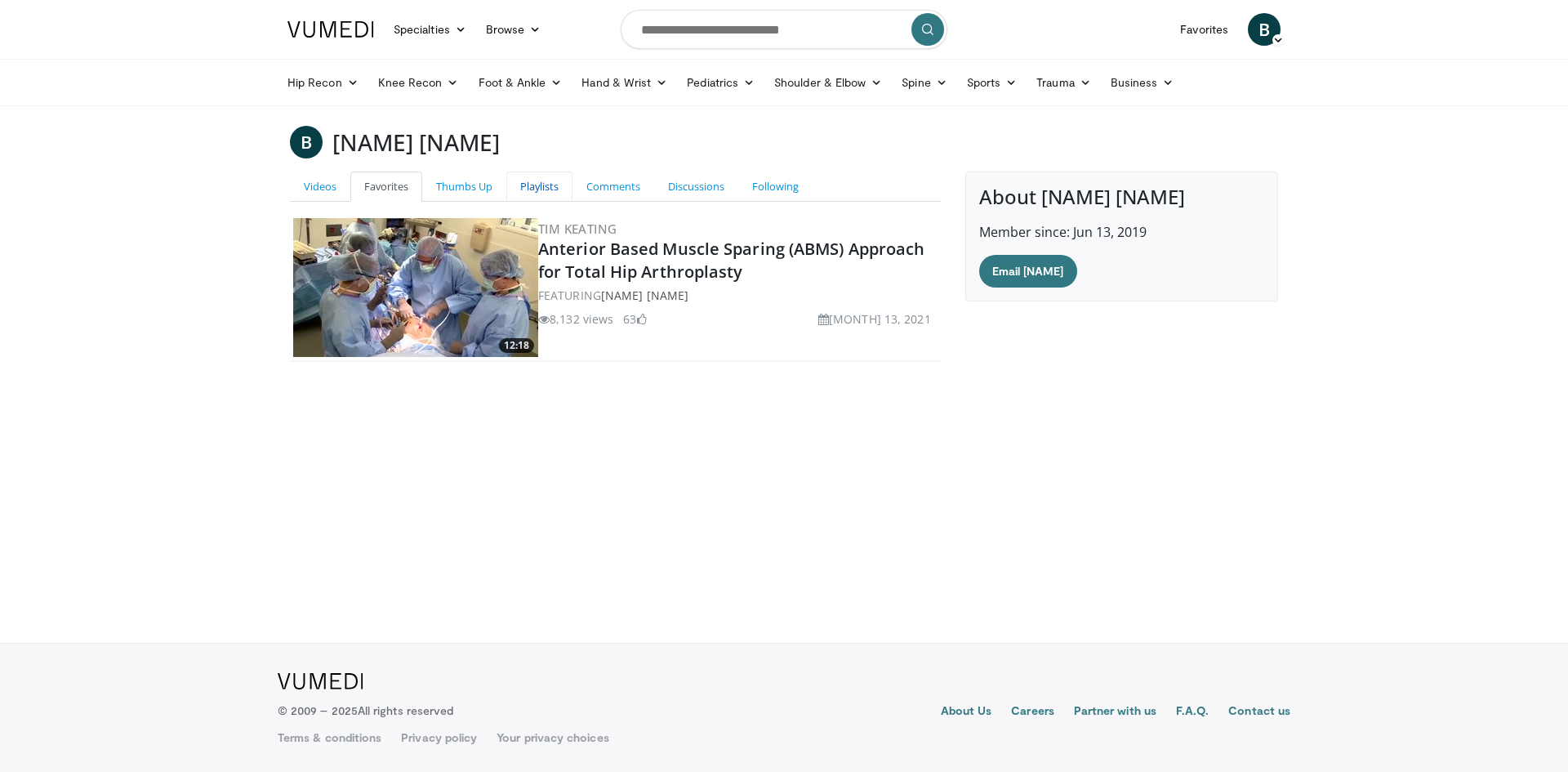 click on "Playlists" at bounding box center (539, 186) 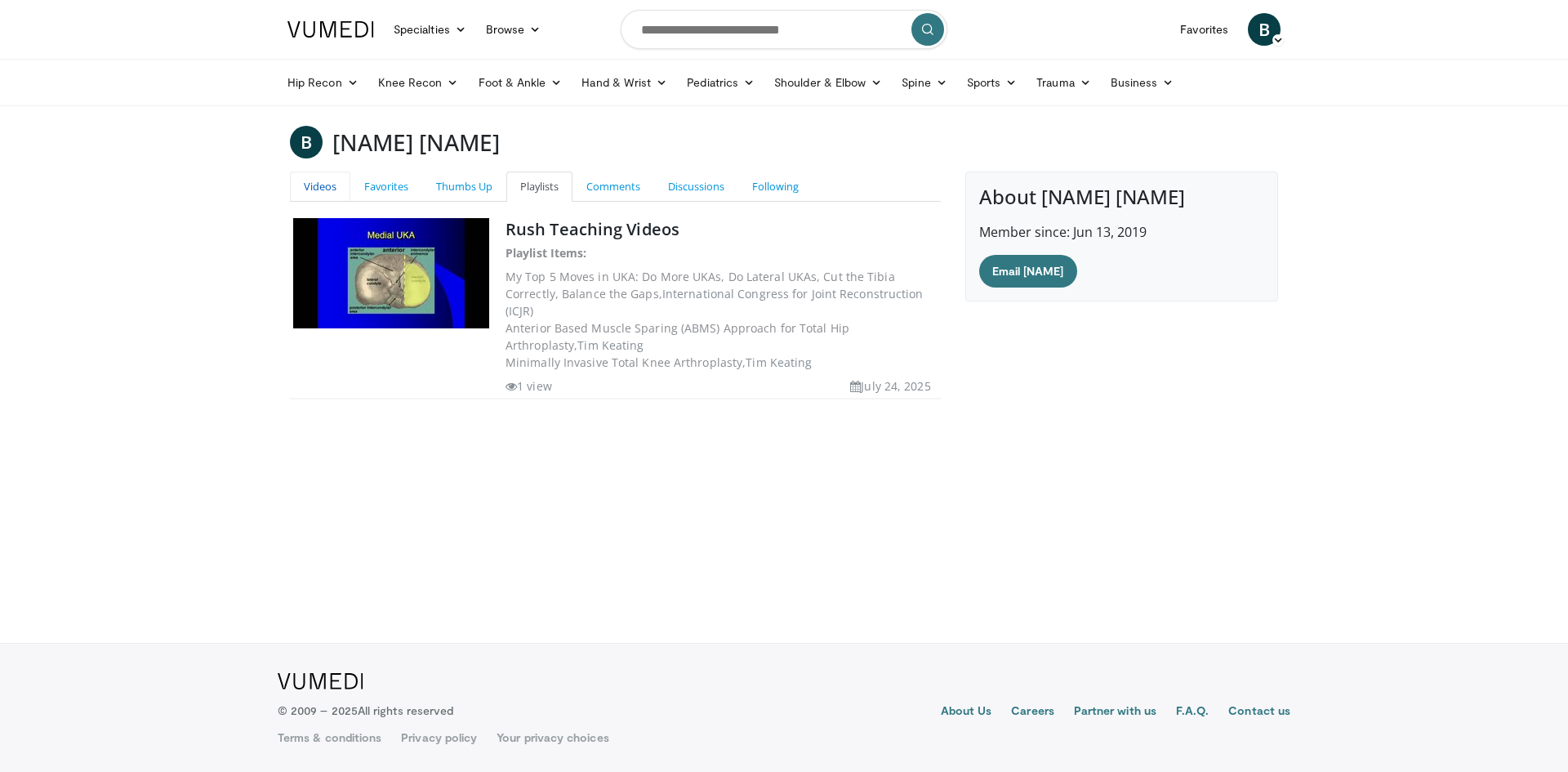 click on "Videos" at bounding box center (320, 186) 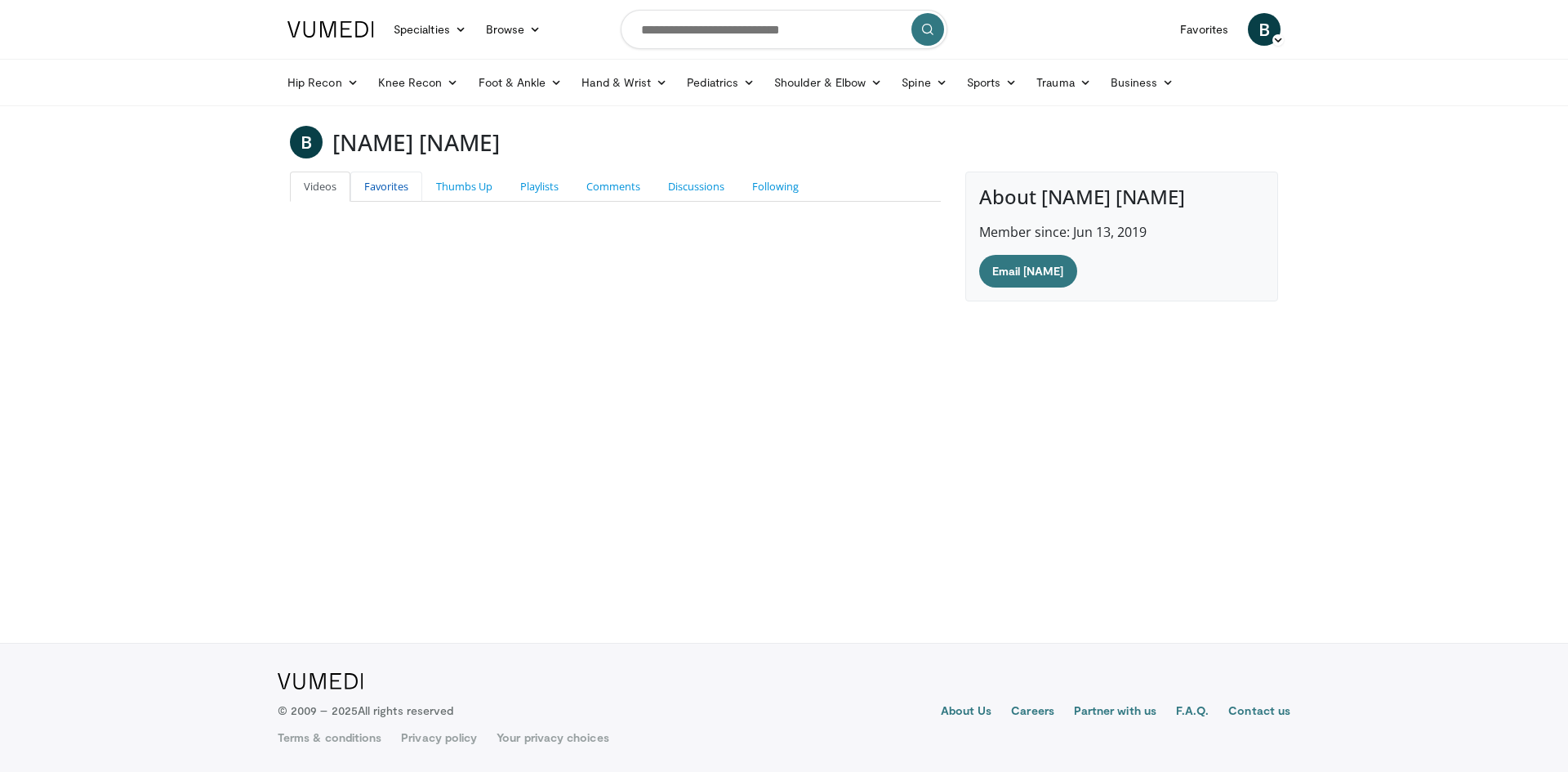 click on "Favorites" at bounding box center (386, 186) 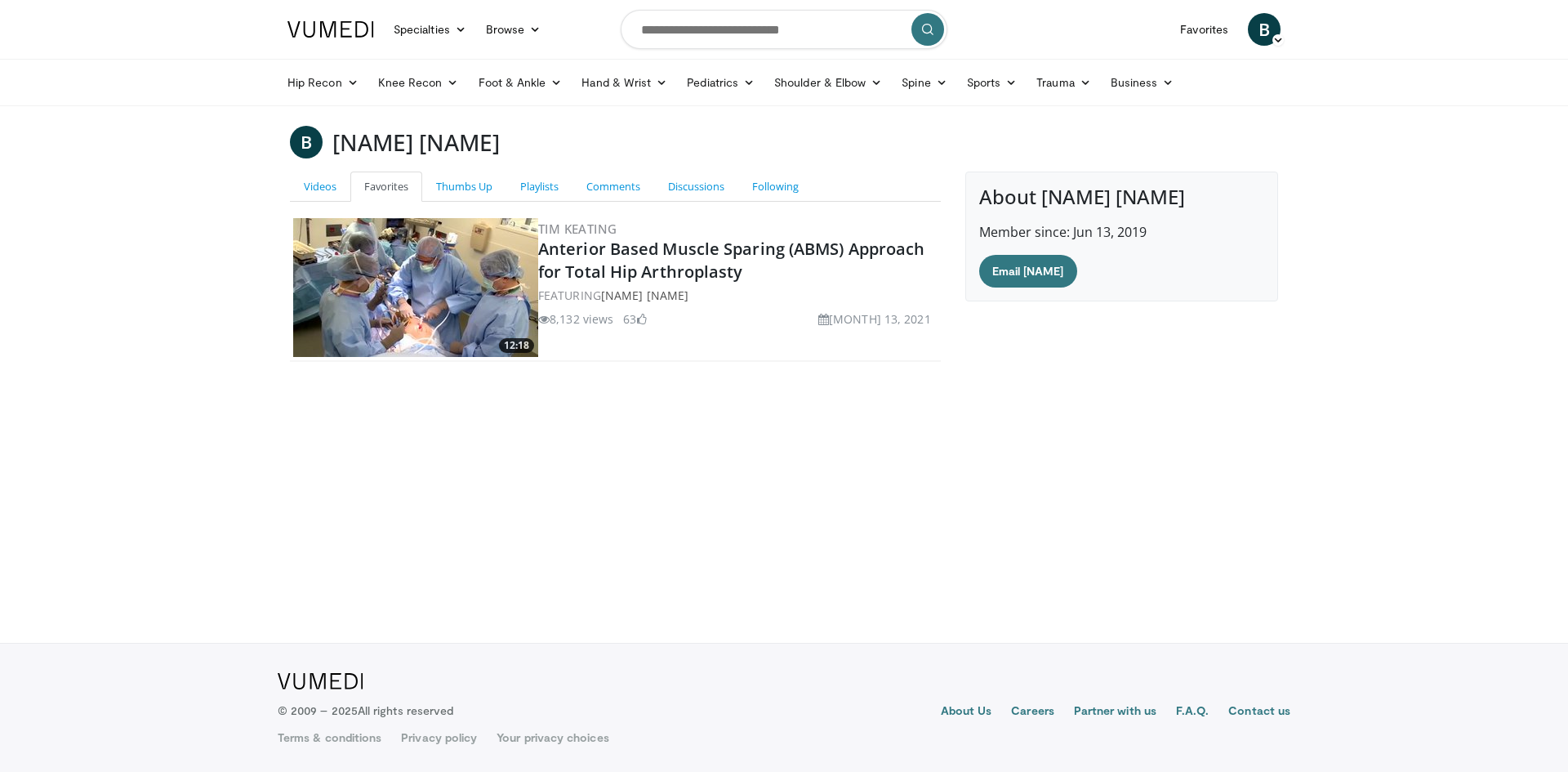 click at bounding box center [416, 288] 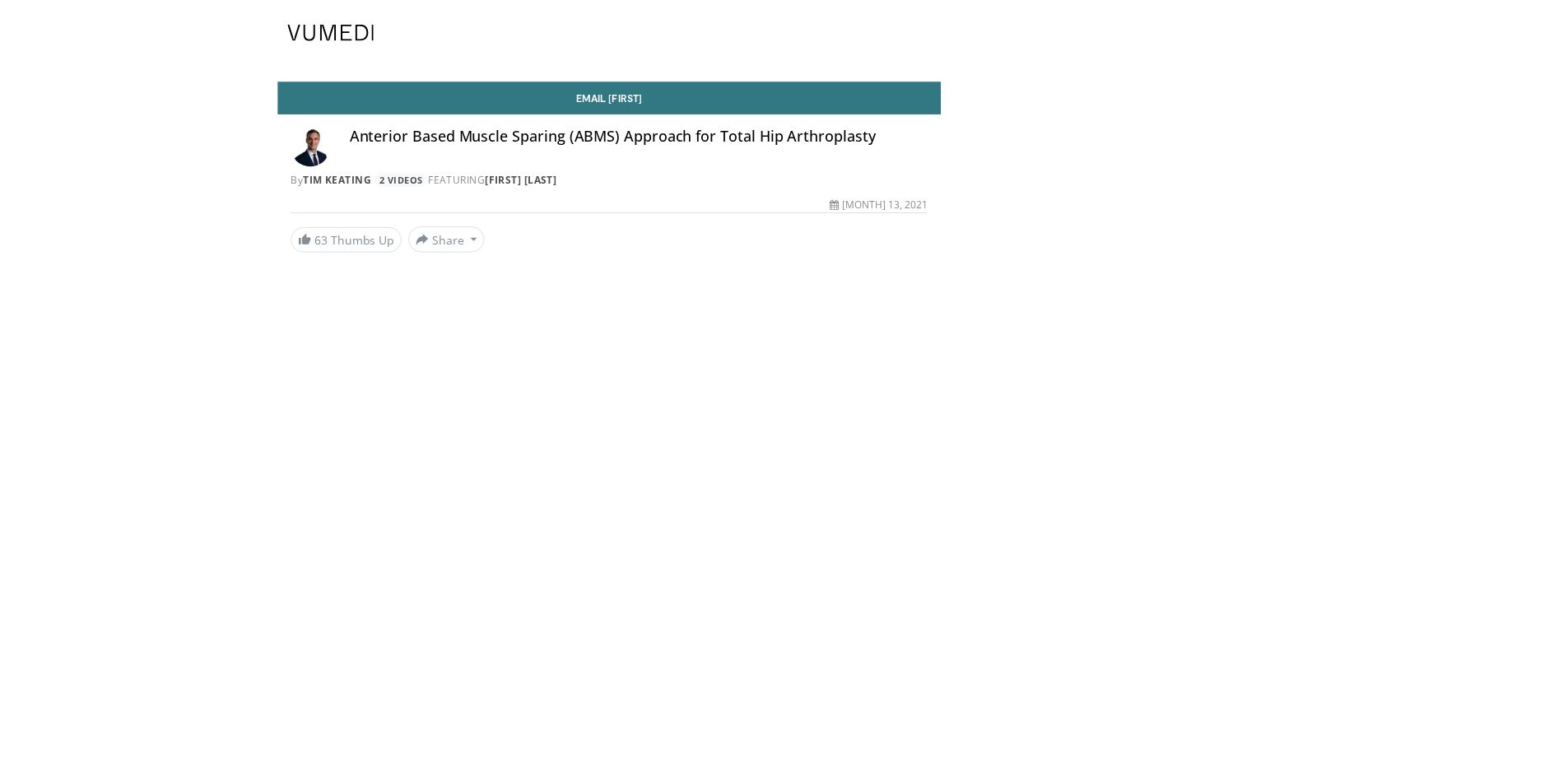 scroll, scrollTop: 0, scrollLeft: 0, axis: both 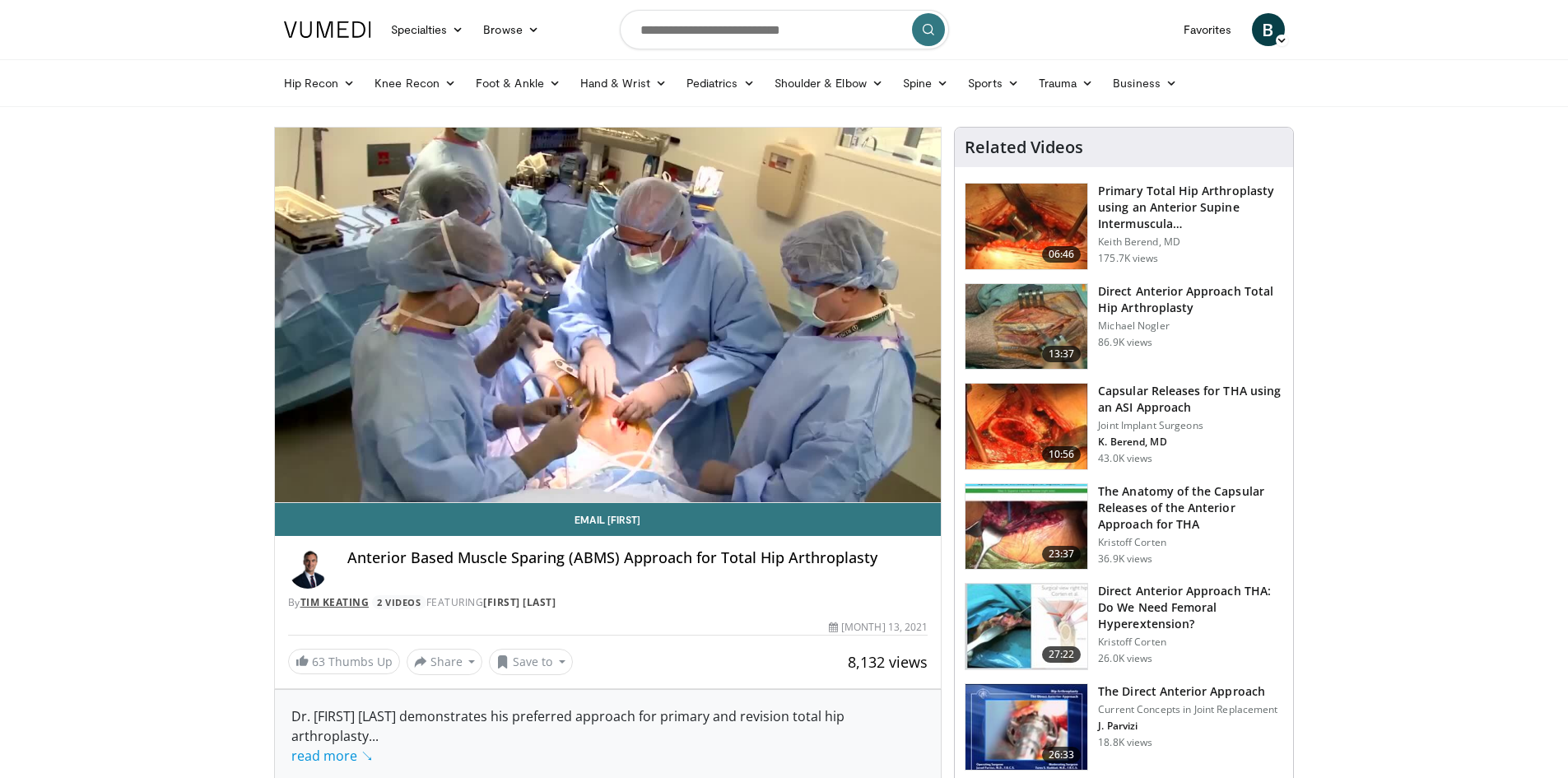 click on "Tim Keating" at bounding box center [335, 602] 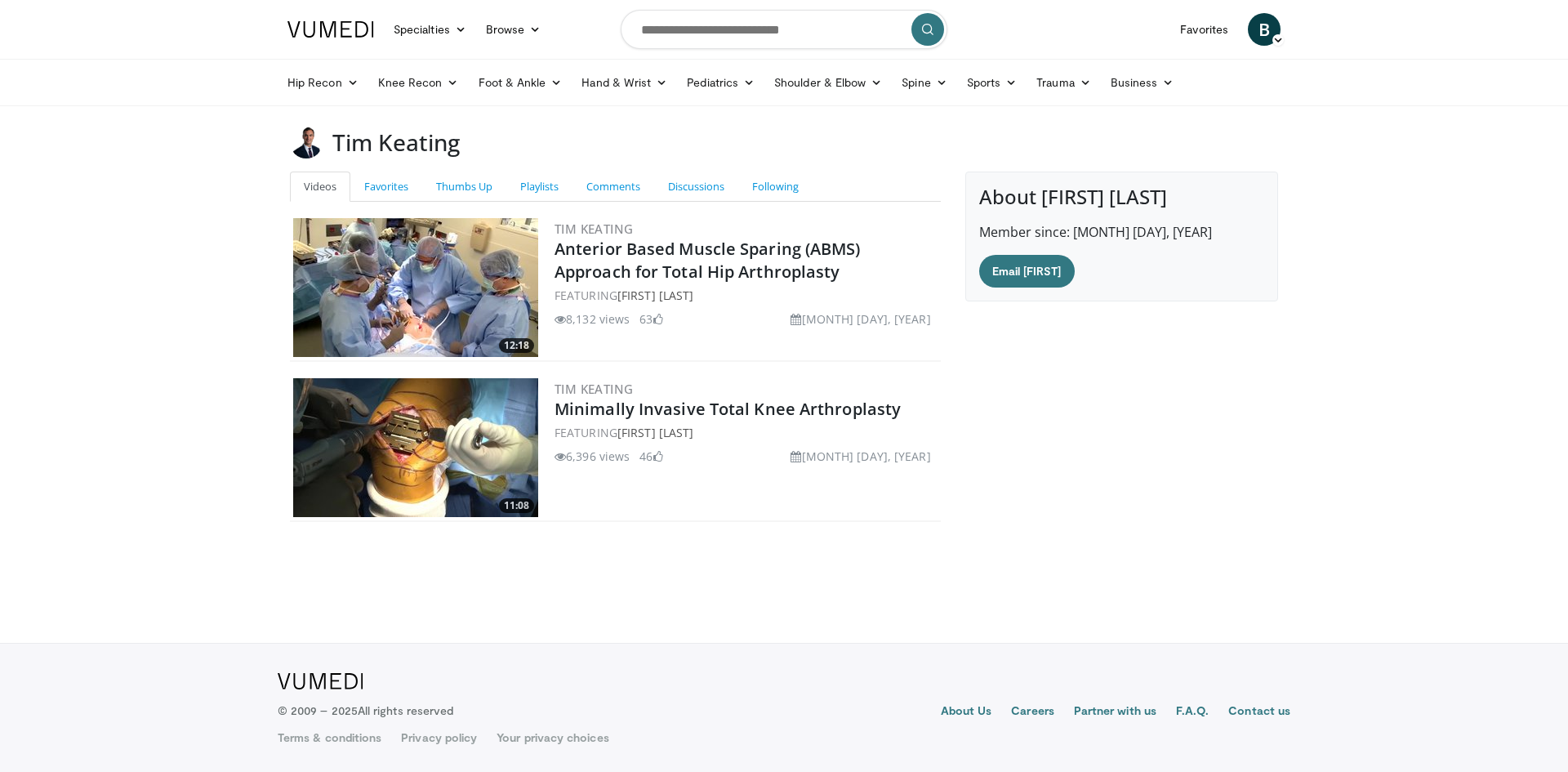 scroll, scrollTop: 0, scrollLeft: 0, axis: both 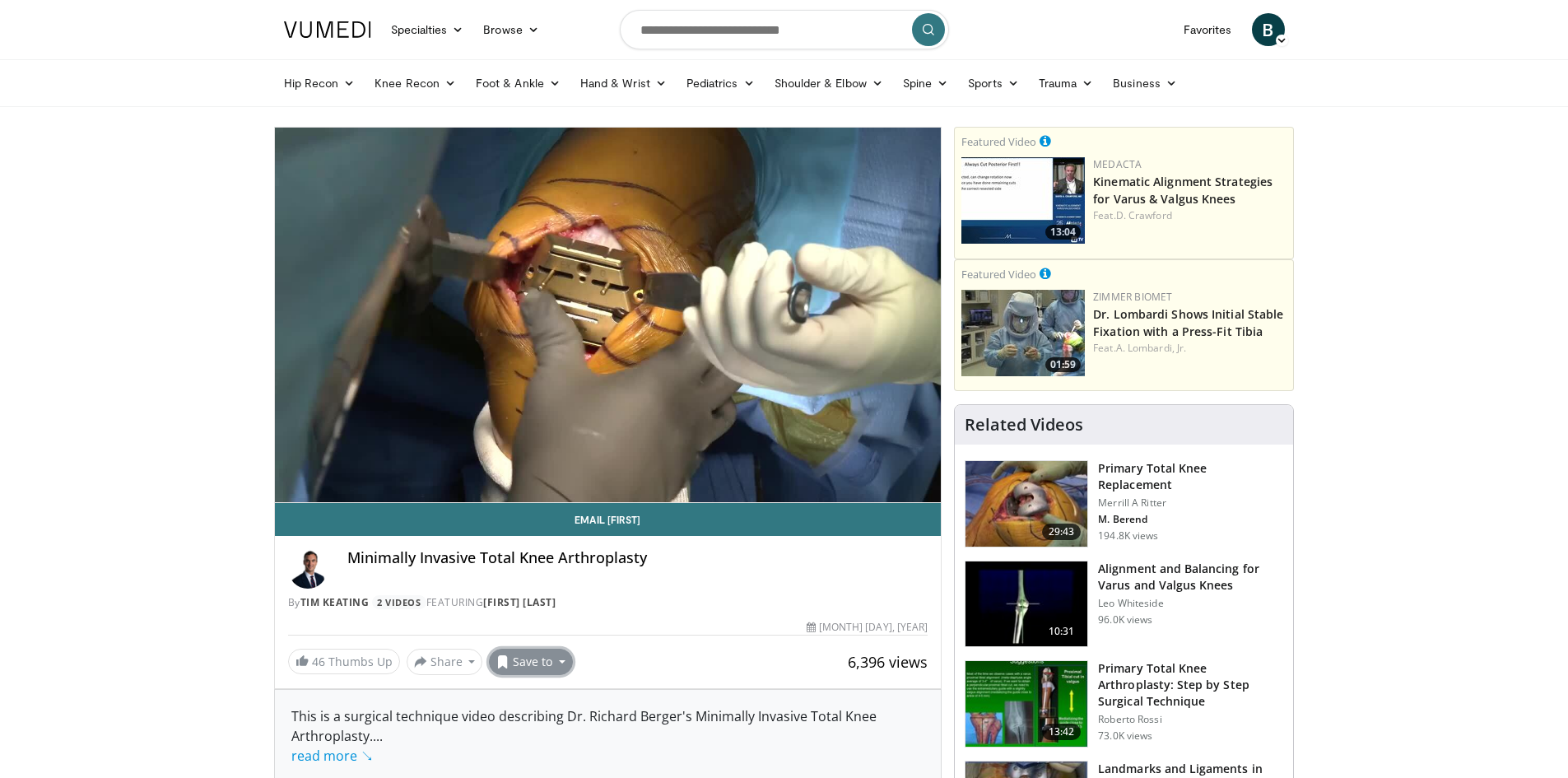 click on "Save to" at bounding box center [531, 662] 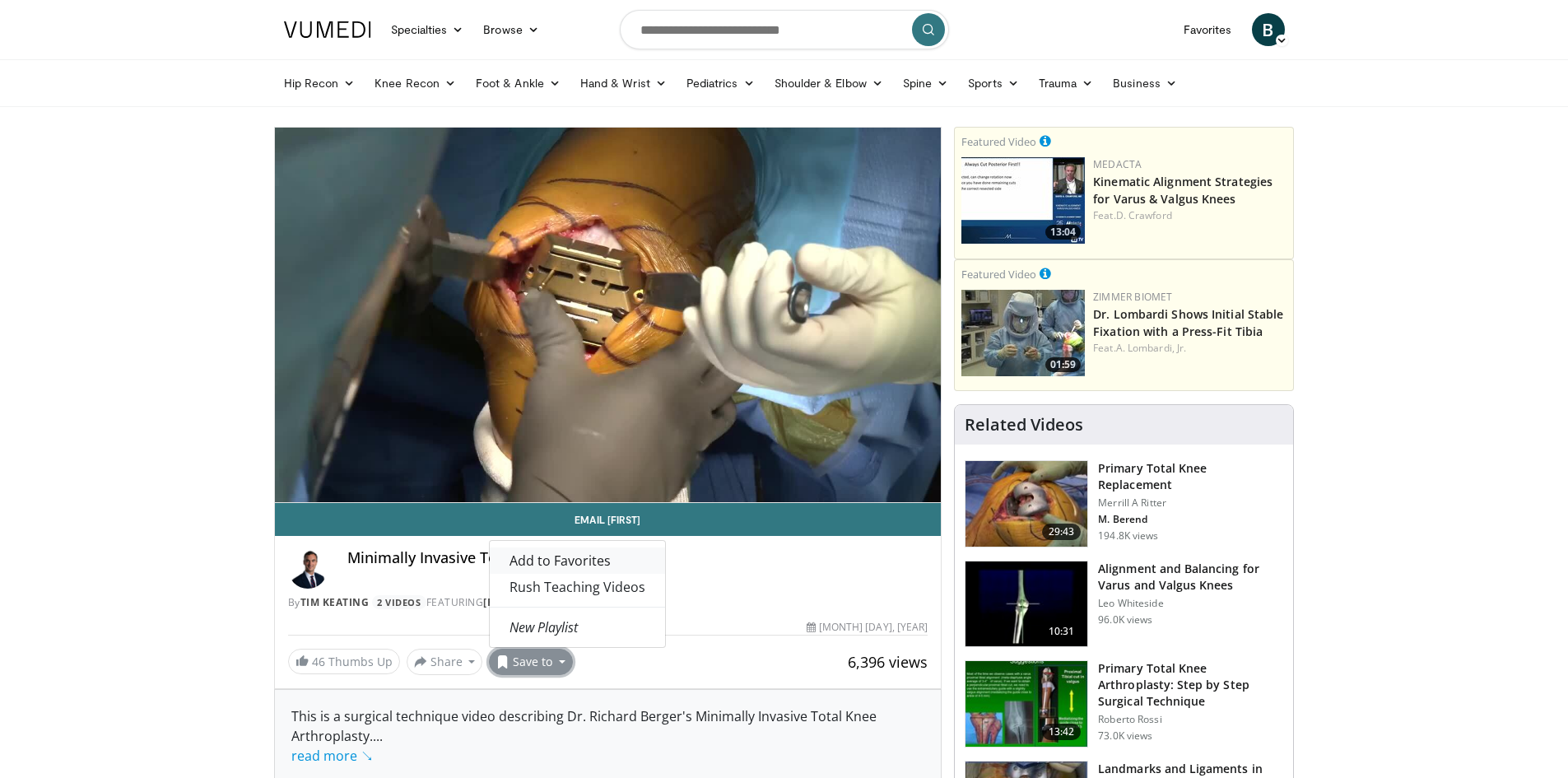 click on "Add to Favorites" at bounding box center [560, 561] 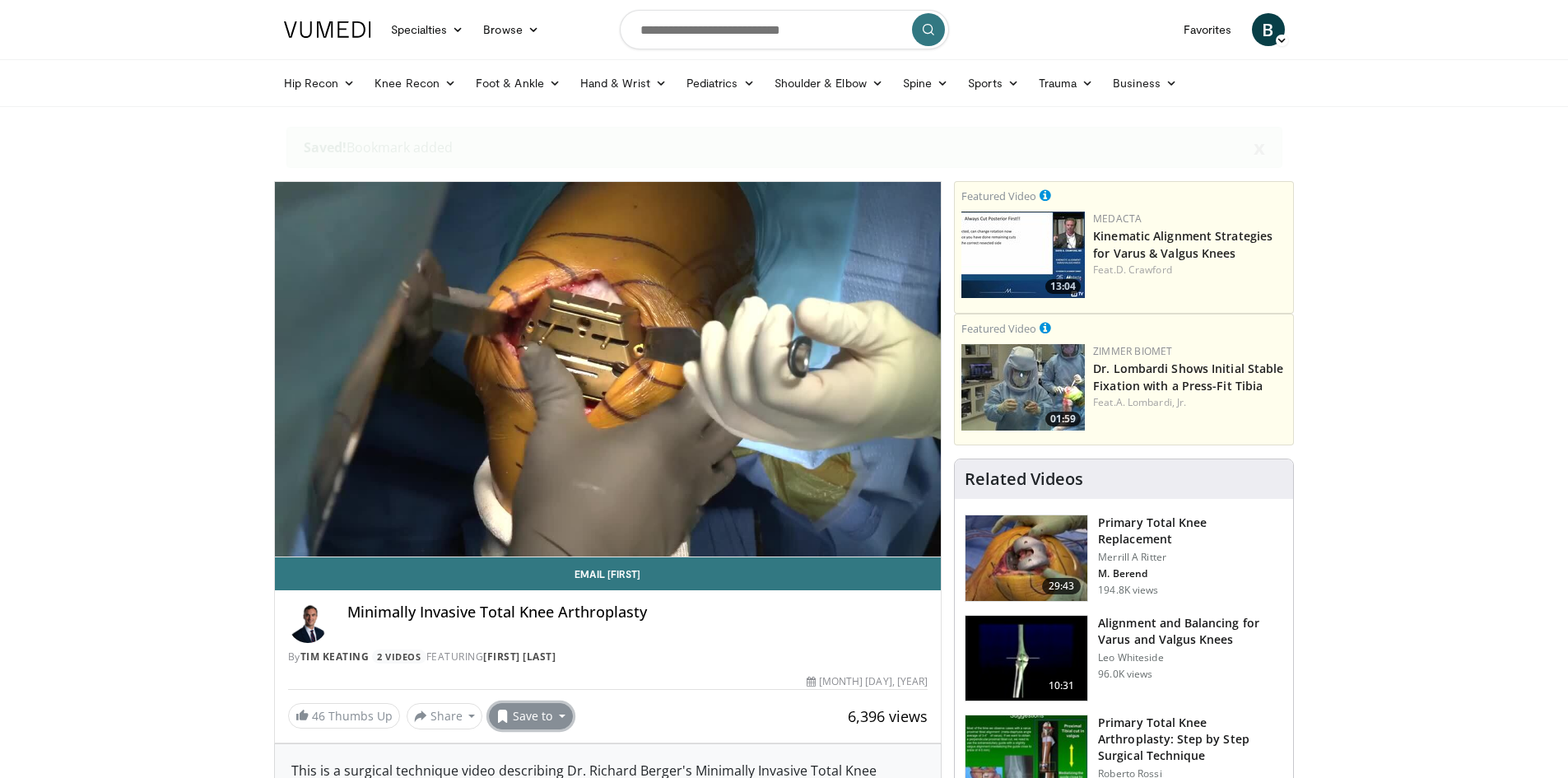 click on "Save to" at bounding box center (531, 716) 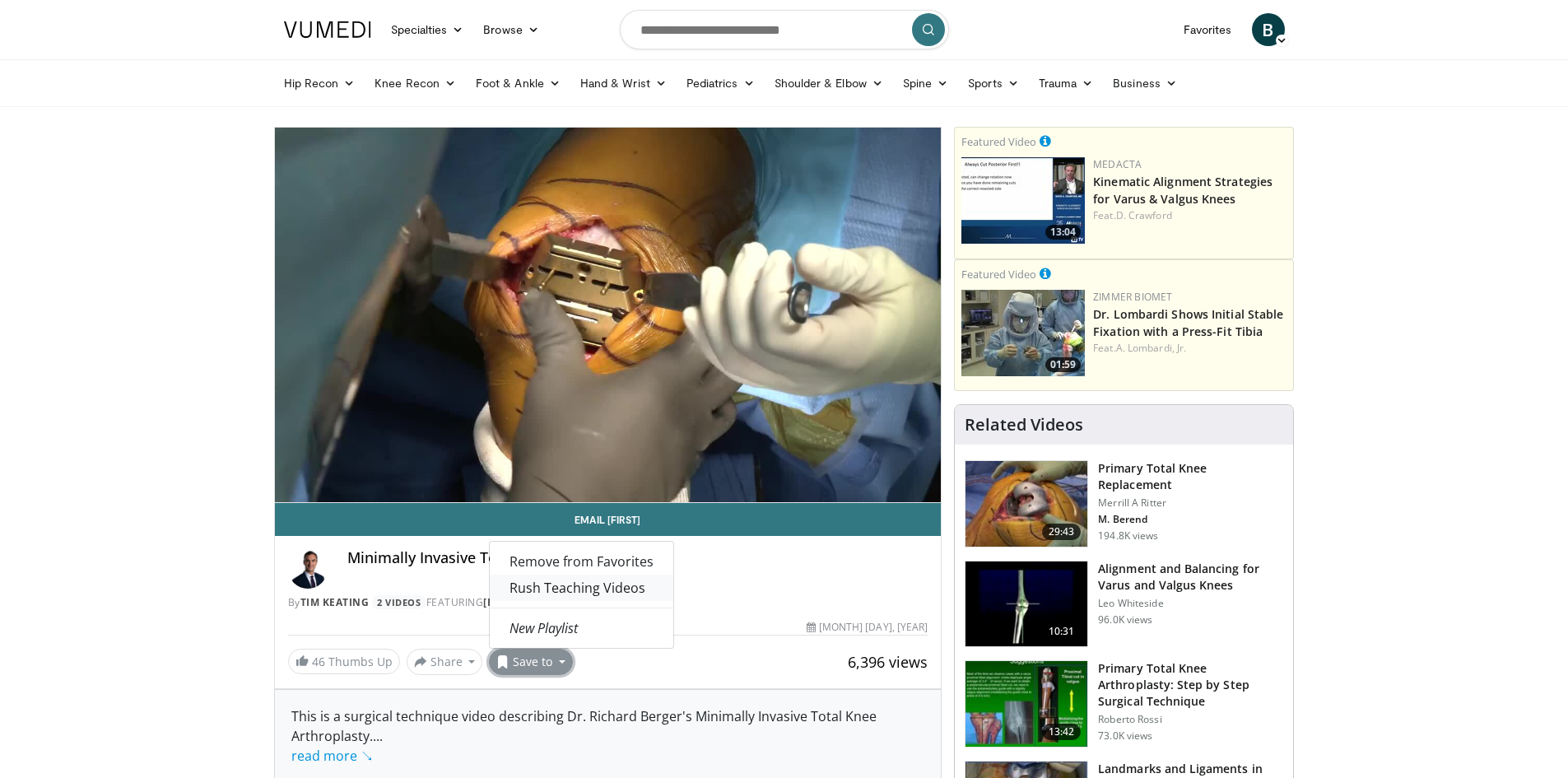 click on "Rush Teaching Videos" at bounding box center [581, 588] 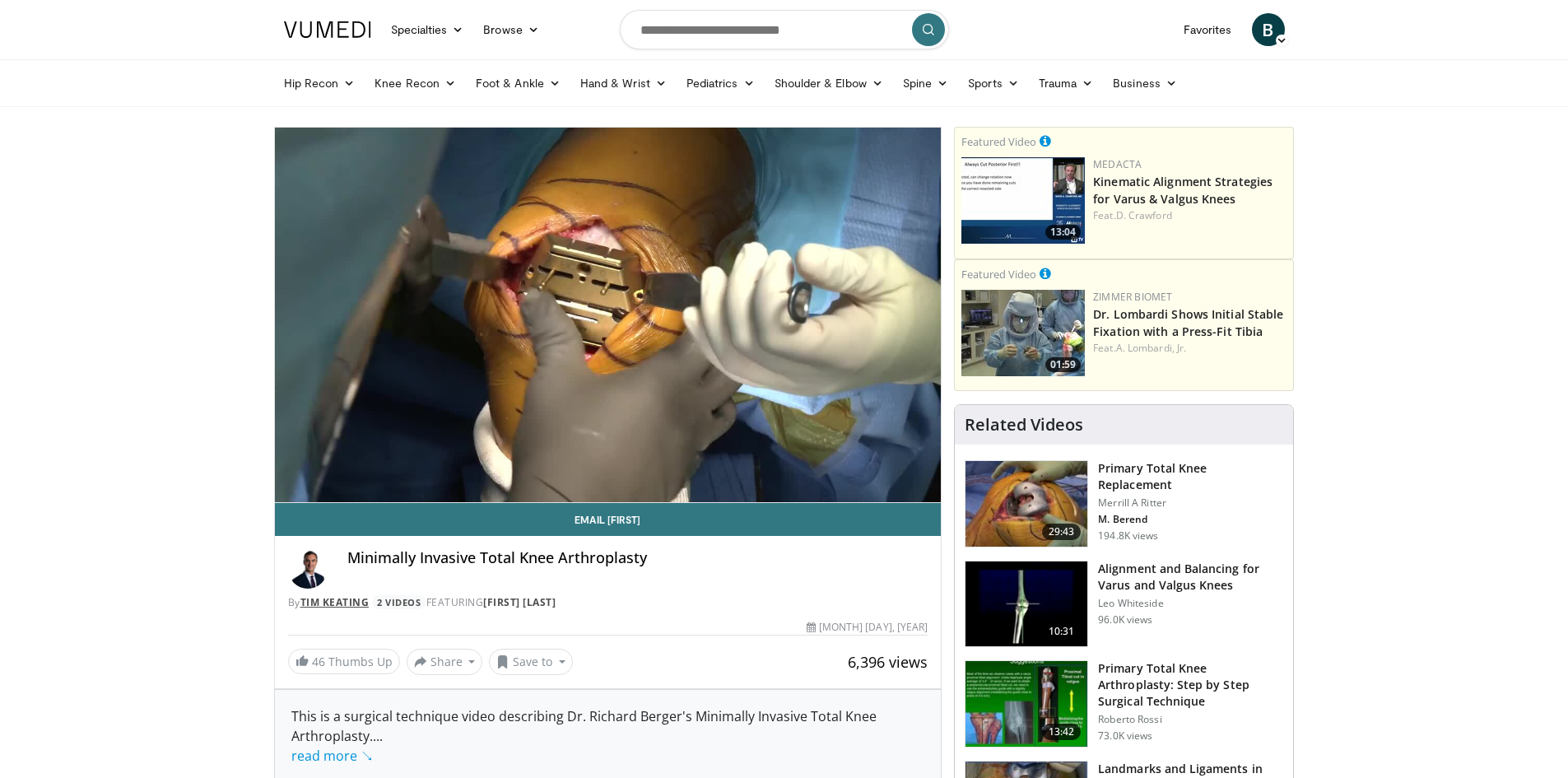 click on "Tim Keating" at bounding box center [335, 602] 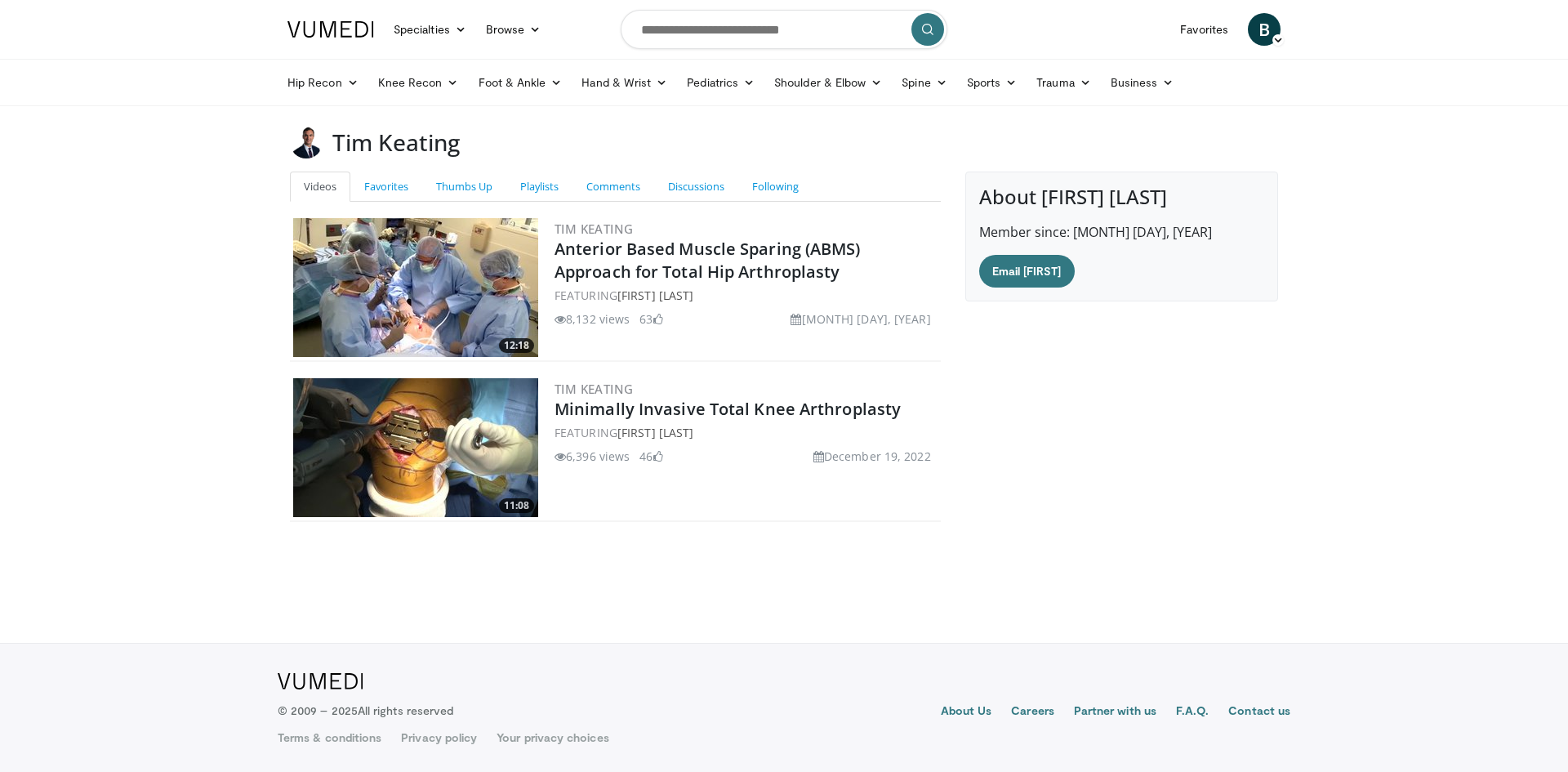 scroll, scrollTop: 0, scrollLeft: 0, axis: both 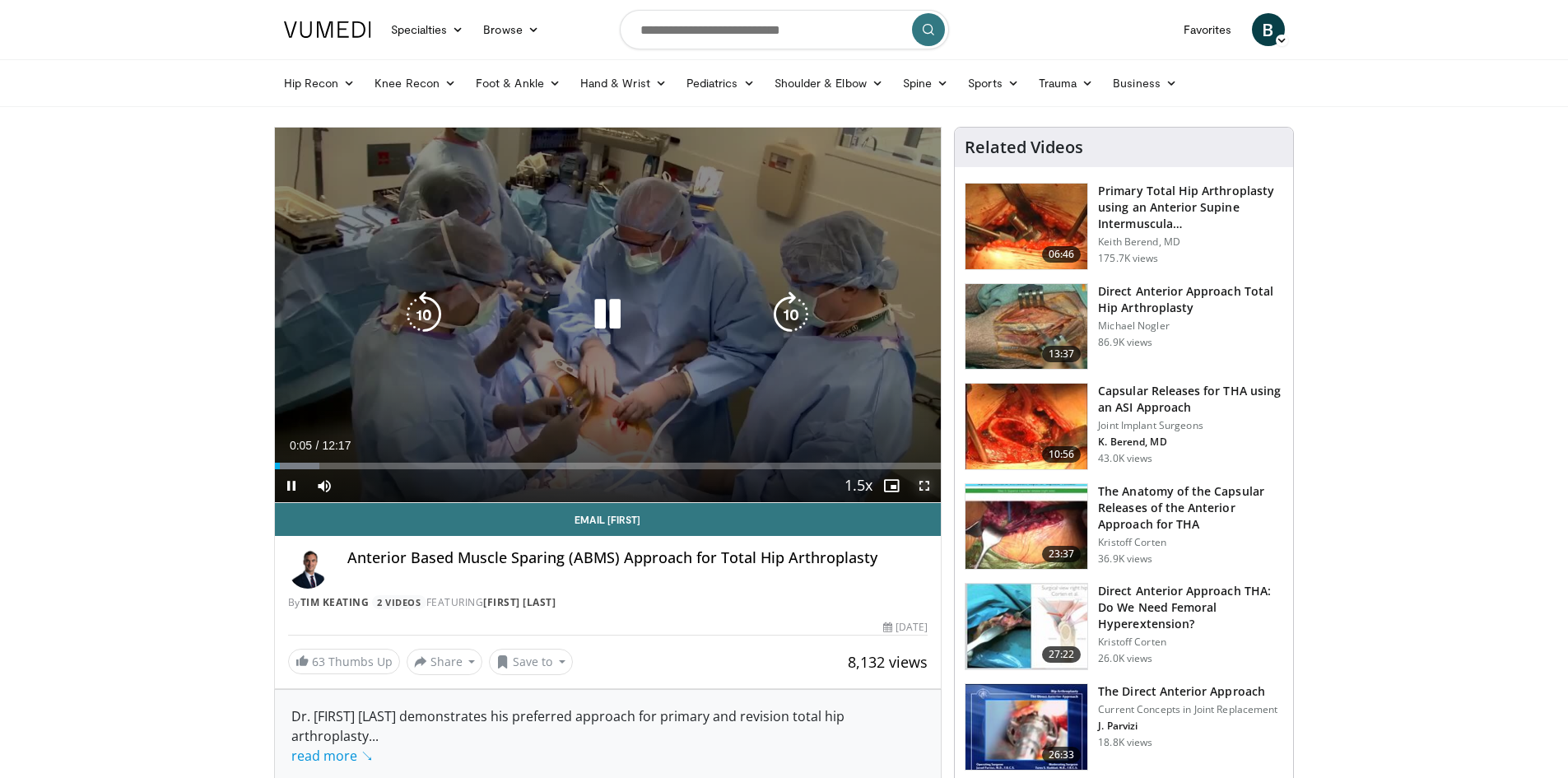 drag, startPoint x: 914, startPoint y: 483, endPoint x: 914, endPoint y: 555, distance: 72 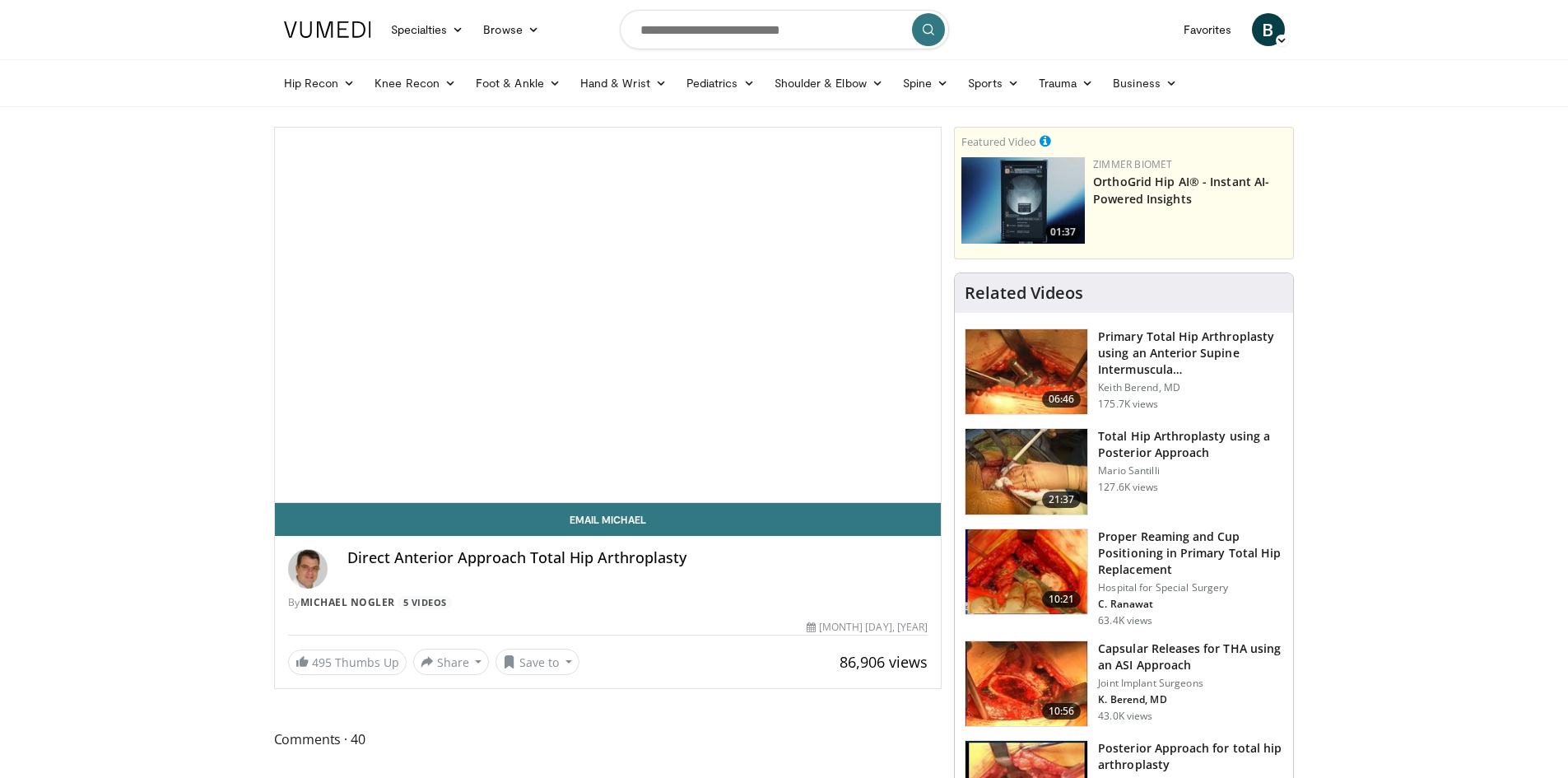scroll, scrollTop: 0, scrollLeft: 0, axis: both 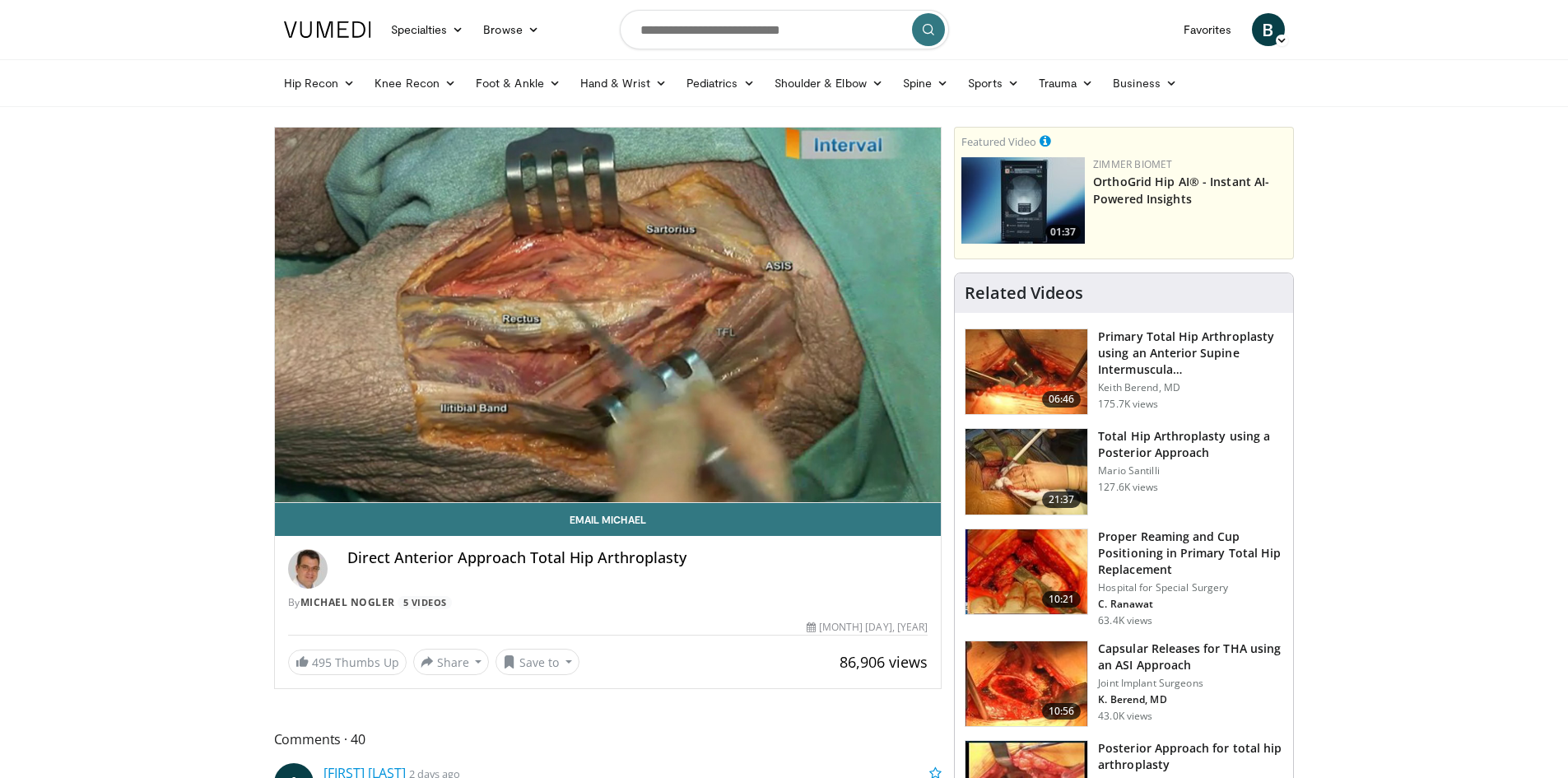 drag, startPoint x: 894, startPoint y: 231, endPoint x: 842, endPoint y: 506, distance: 279.87319 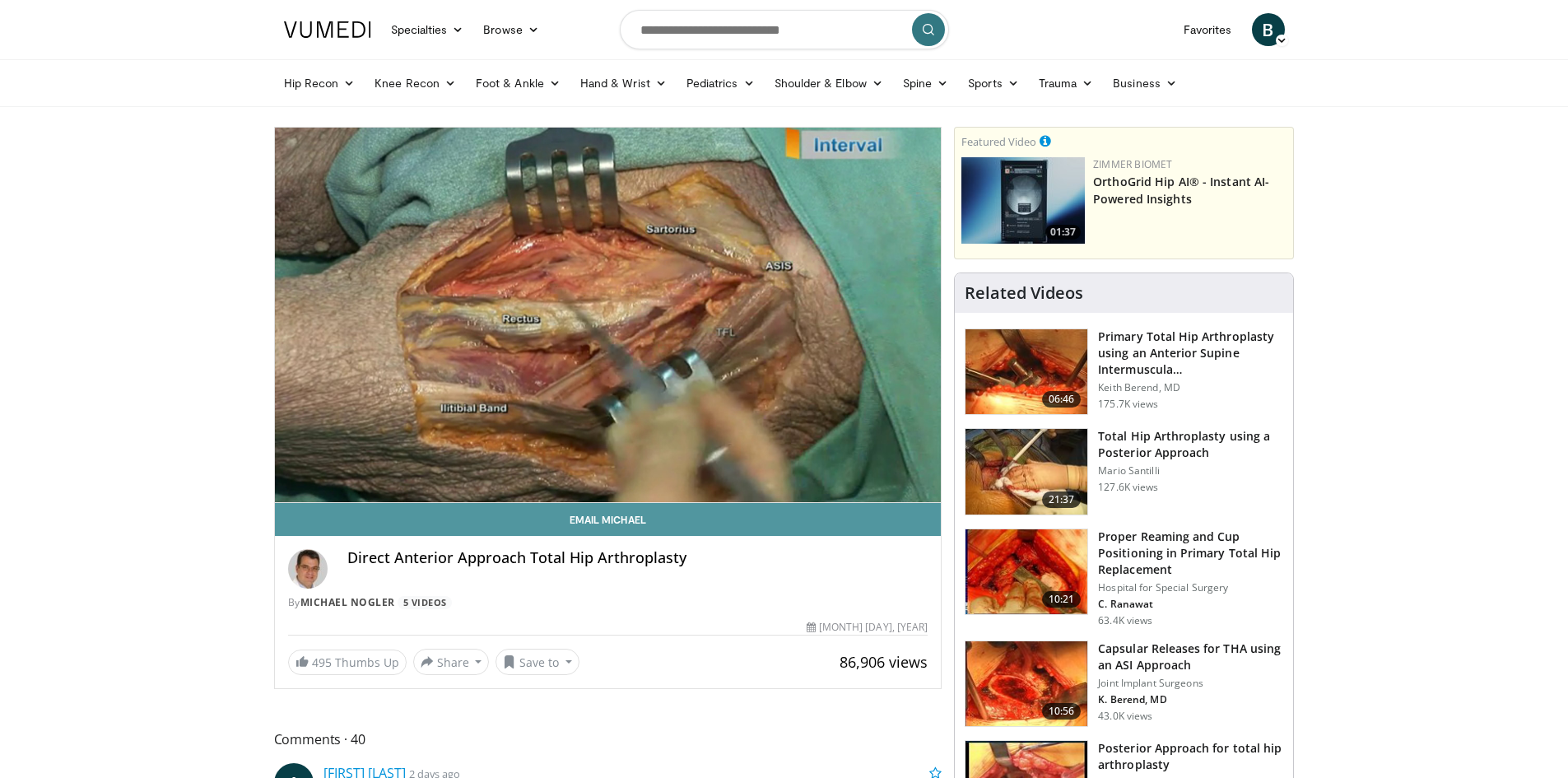 click on "Direct Anterior Approach Total Hip Arthroplasty" at bounding box center (638, 558) 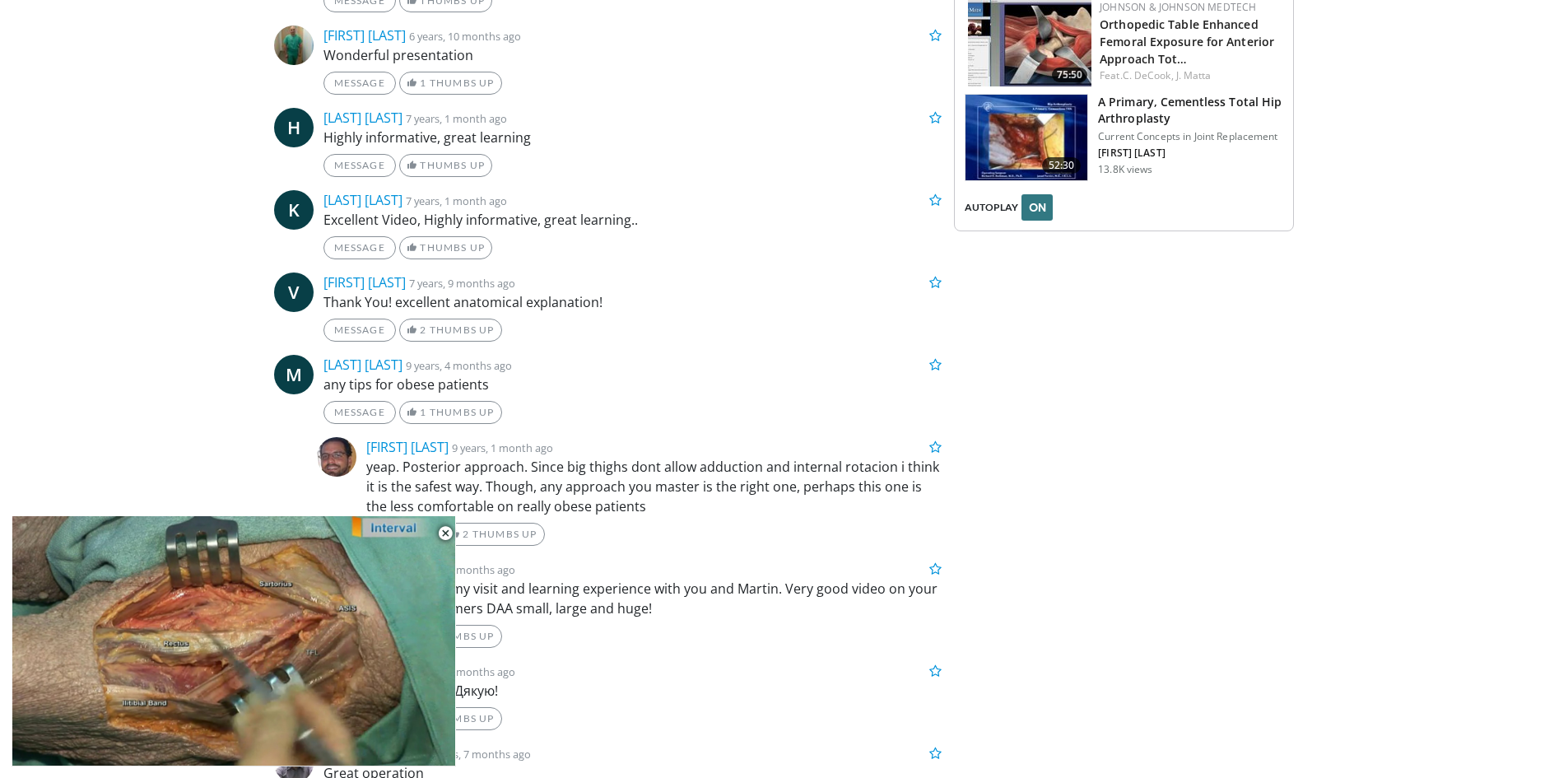 scroll, scrollTop: 1976, scrollLeft: 0, axis: vertical 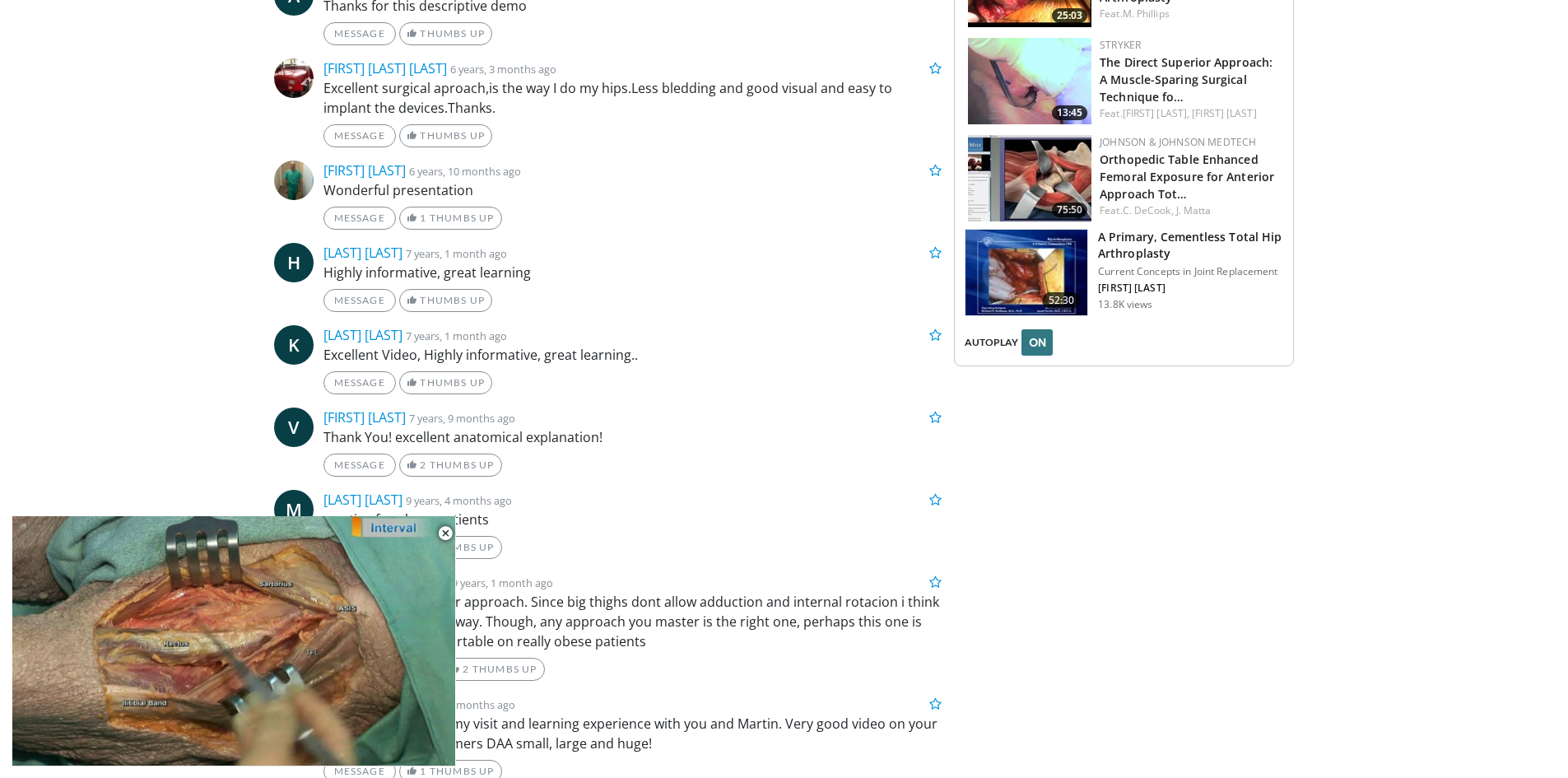 click on "AUTOPLAY" at bounding box center [991, 342] 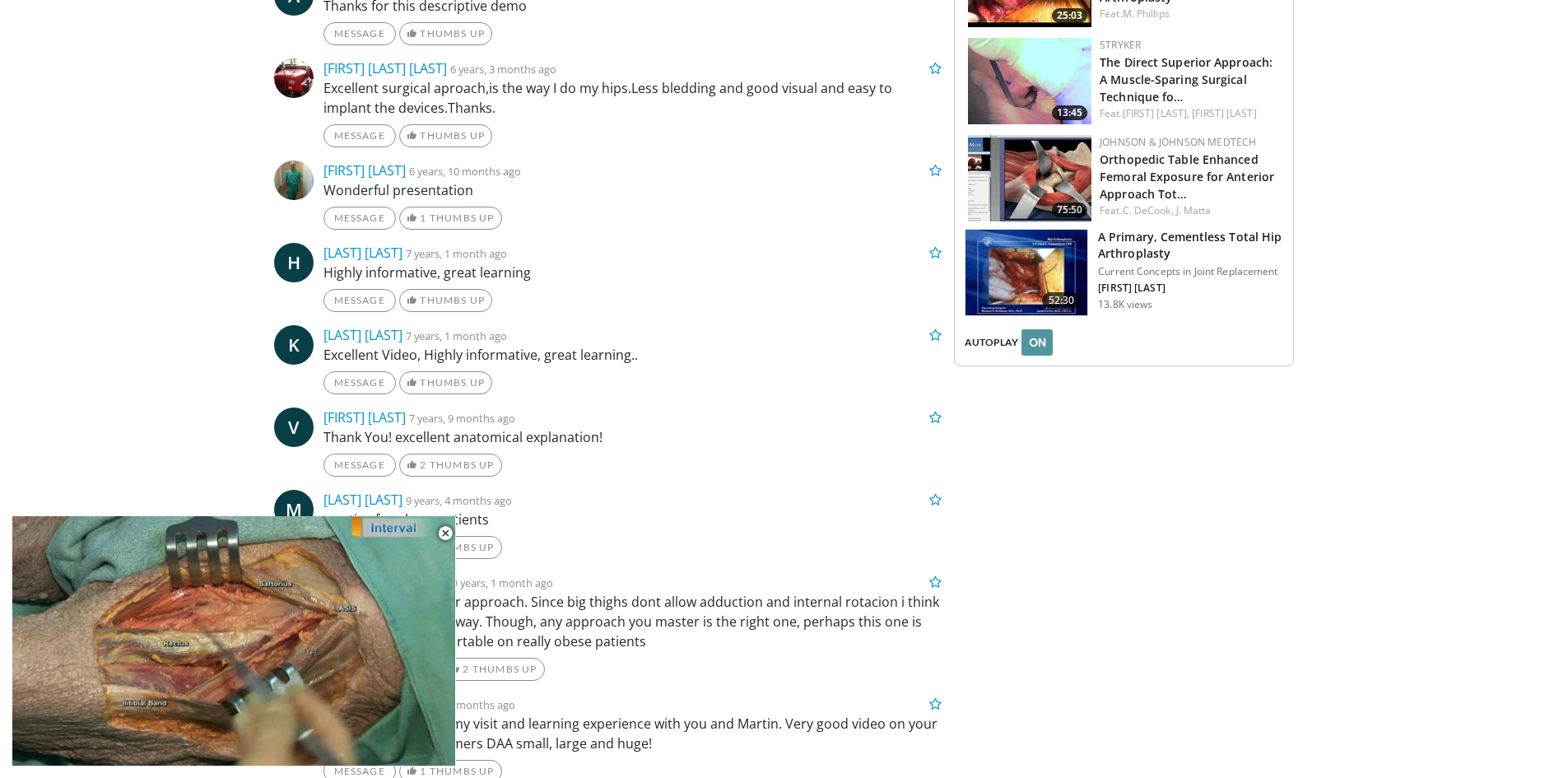 click on "ON" at bounding box center (1037, 342) 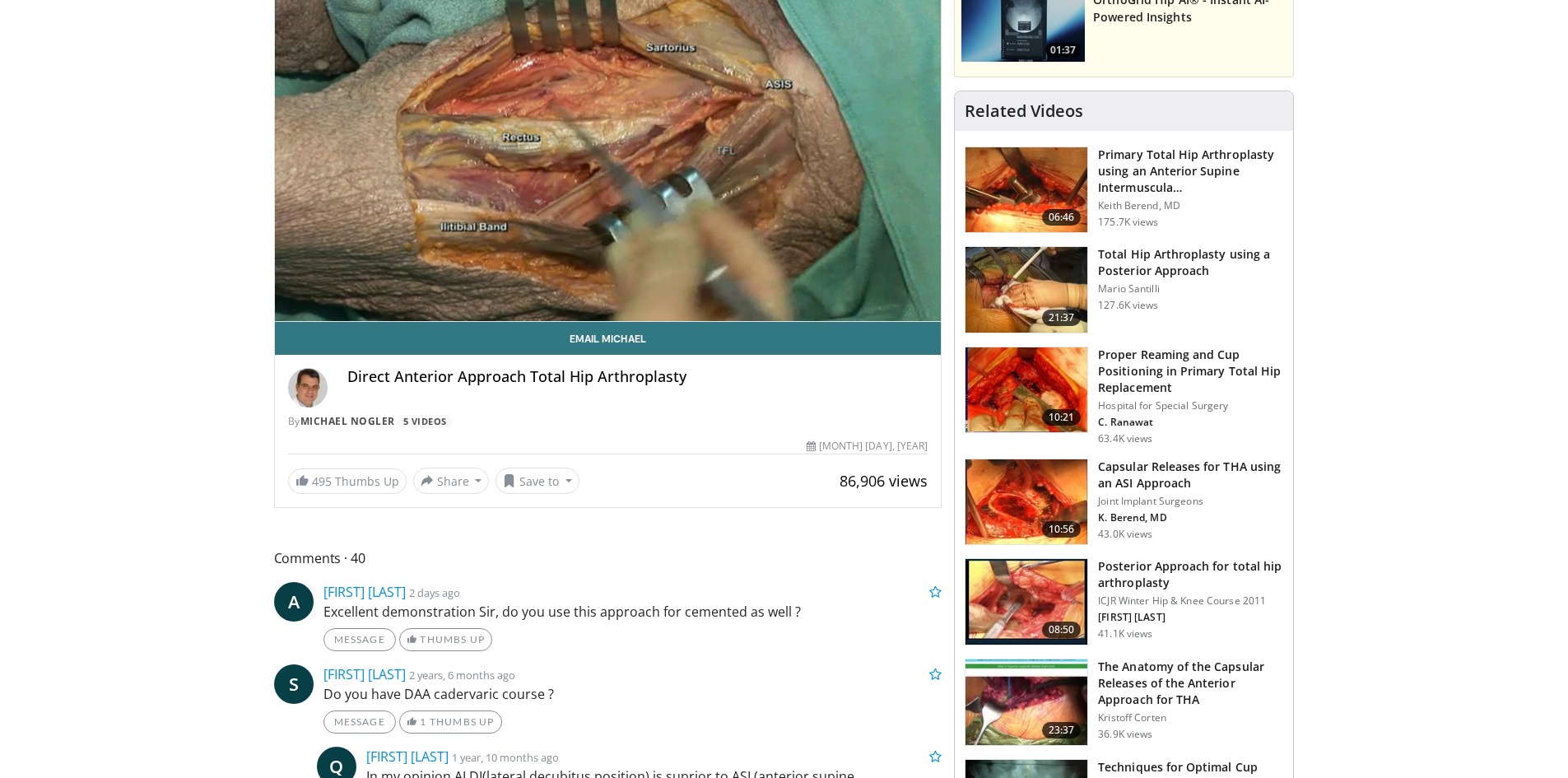 scroll, scrollTop: 0, scrollLeft: 0, axis: both 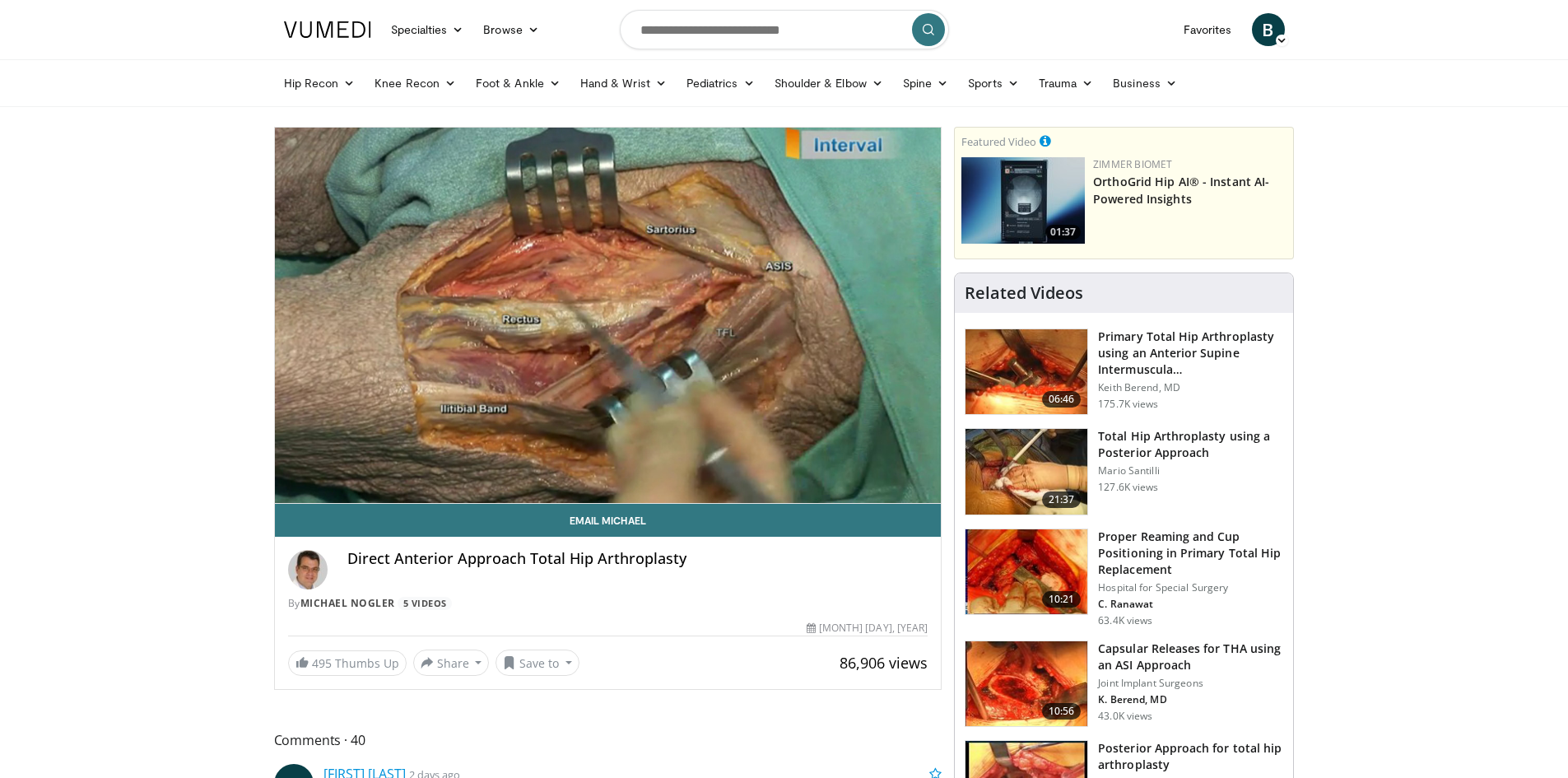 click on "Proper Reaming and Cup Positioning in Primary Total Hip Replacement" at bounding box center (1190, 553) 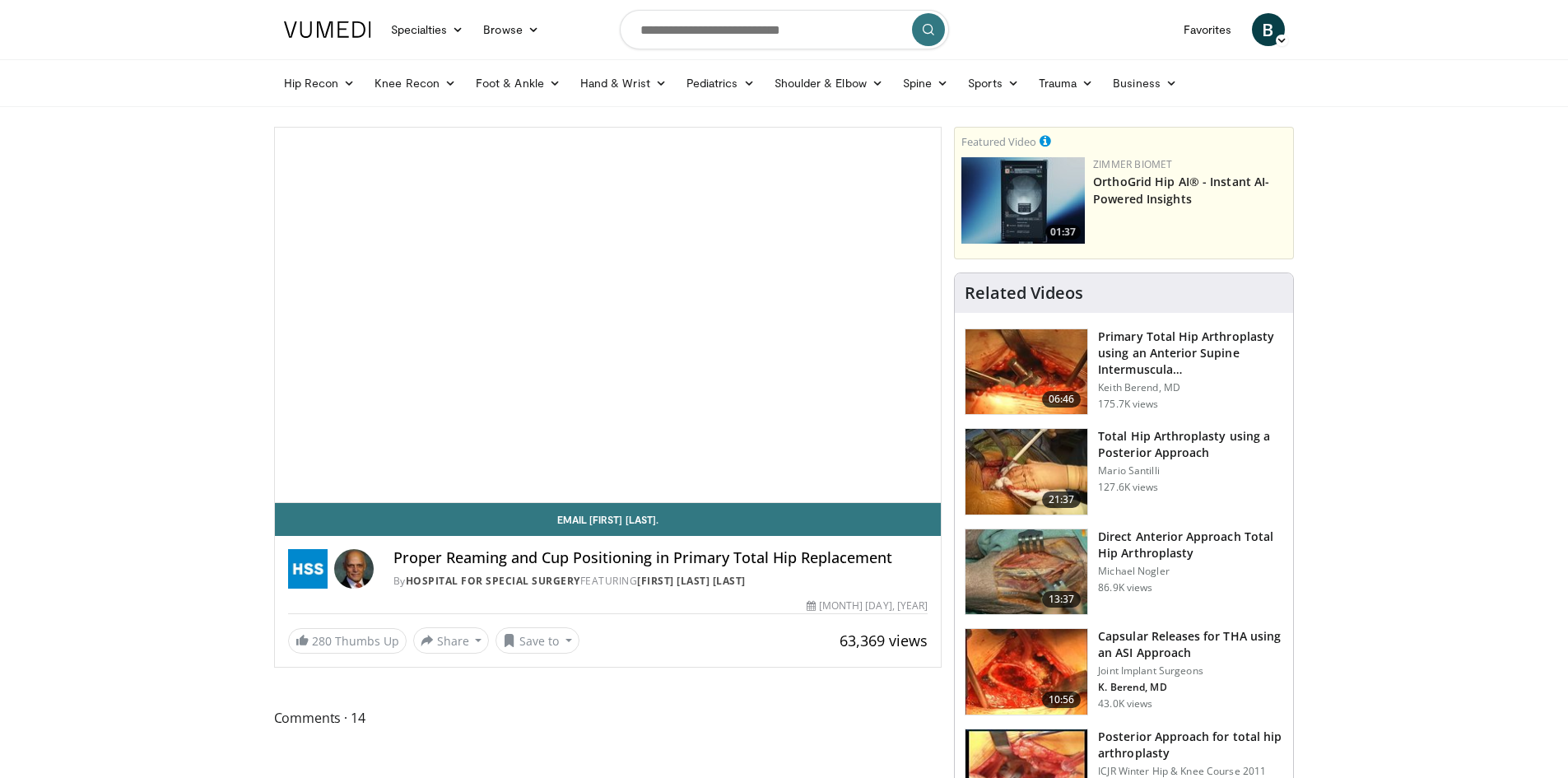 scroll, scrollTop: 0, scrollLeft: 0, axis: both 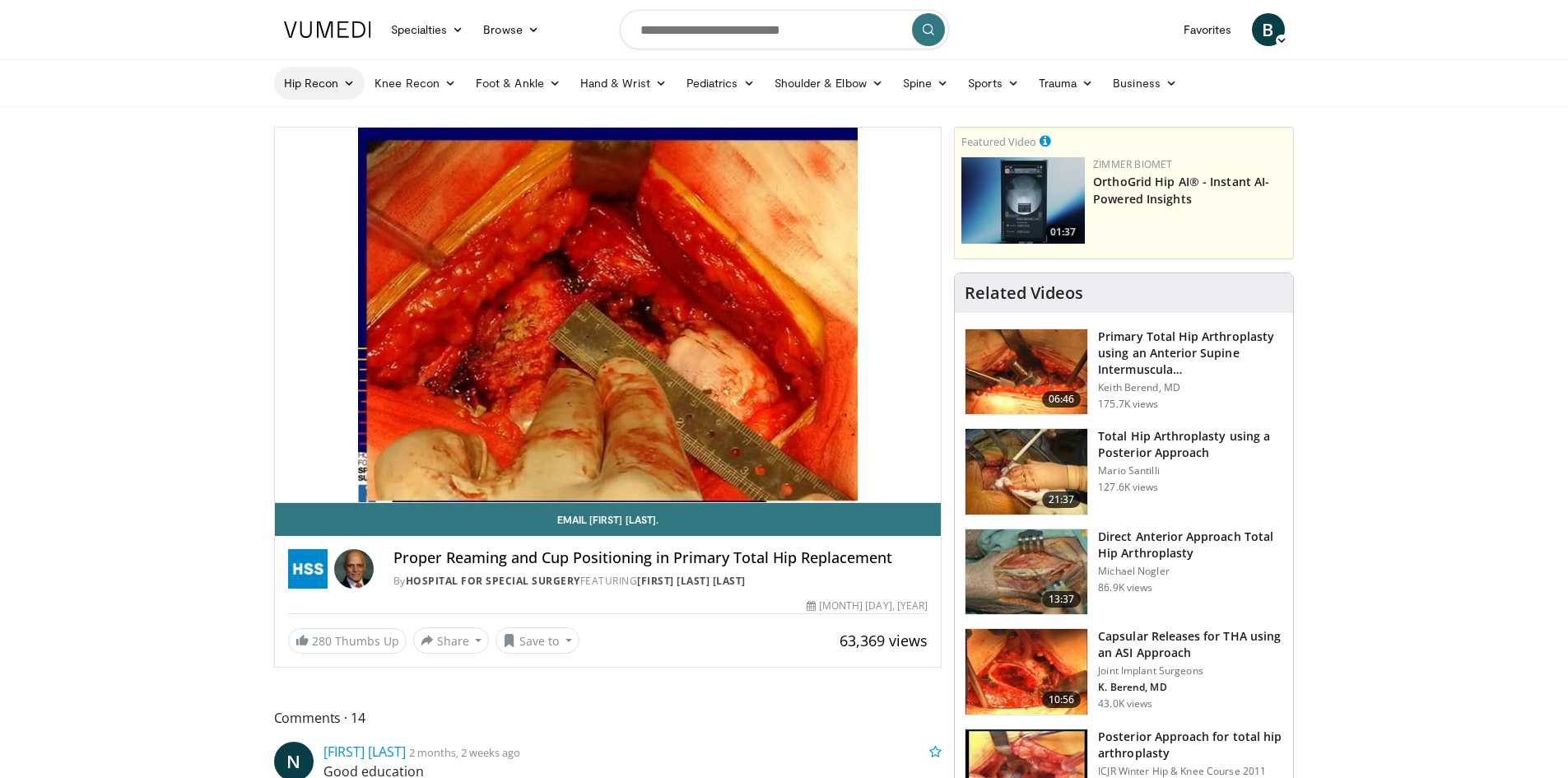 click on "Hip Recon" at bounding box center (319, 83) 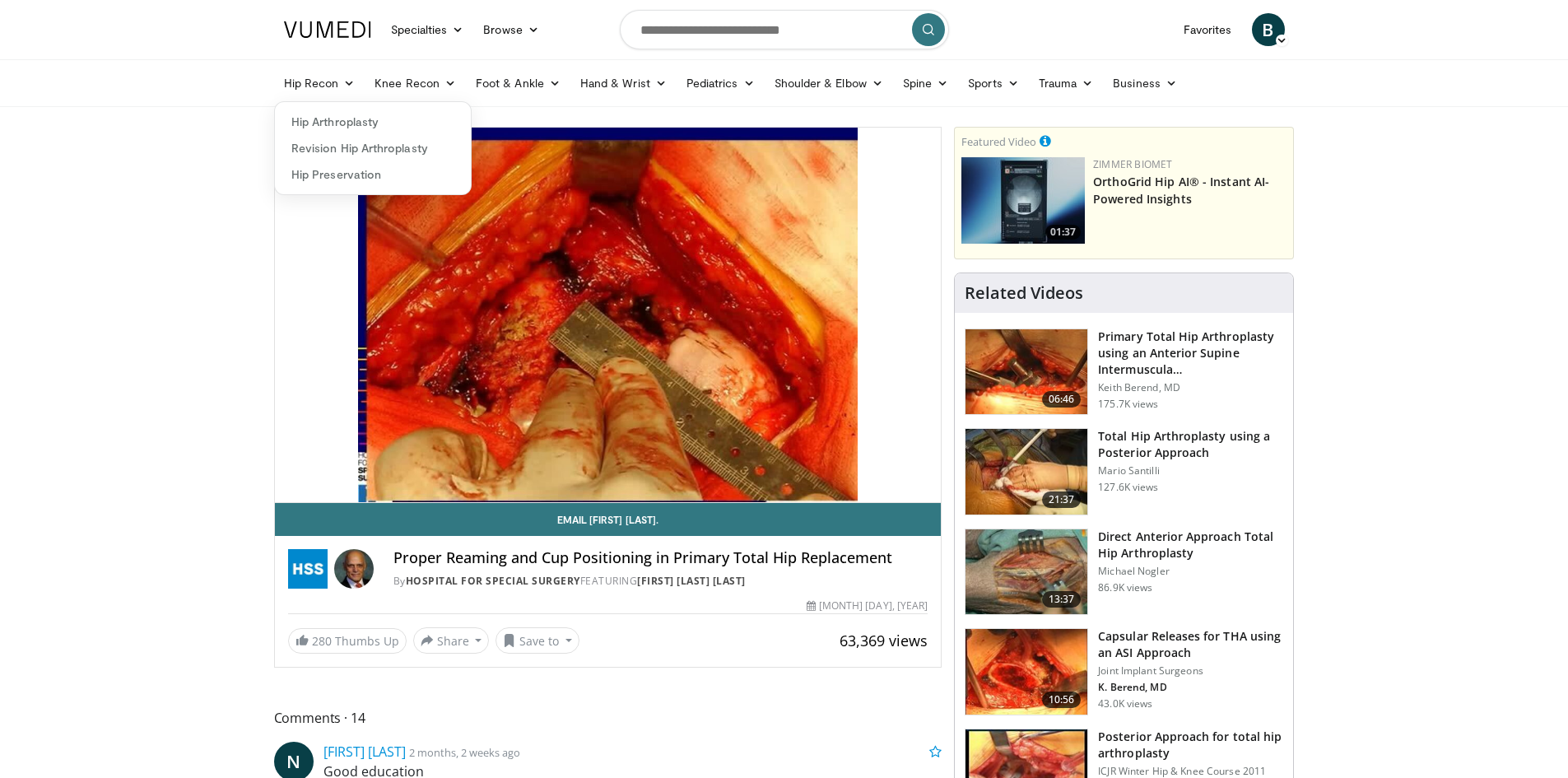click on "Hip Recon
Hip Arthroplasty
Revision Hip Arthroplasty
Hip Preservation
Knee Recon
Knee Arthroplasty
Revision Knee Arthroplasty
Knee Preservation
Foot & Ankle
Forefoot
Midfoot
Hindfoot
Ankle
Hand & Wrist
Hip" at bounding box center [784, 83] 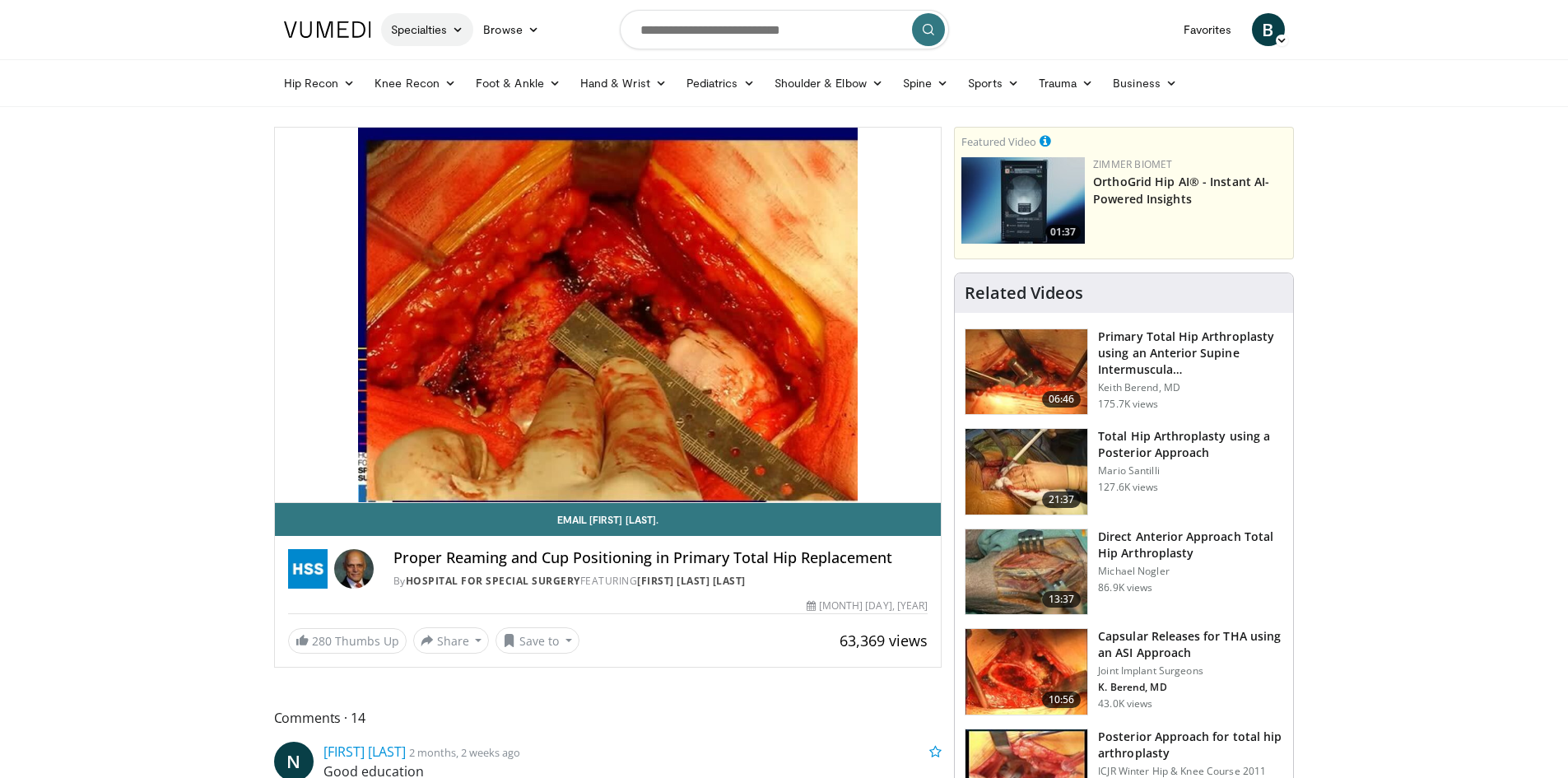 click on "Specialties" at bounding box center [427, 30] 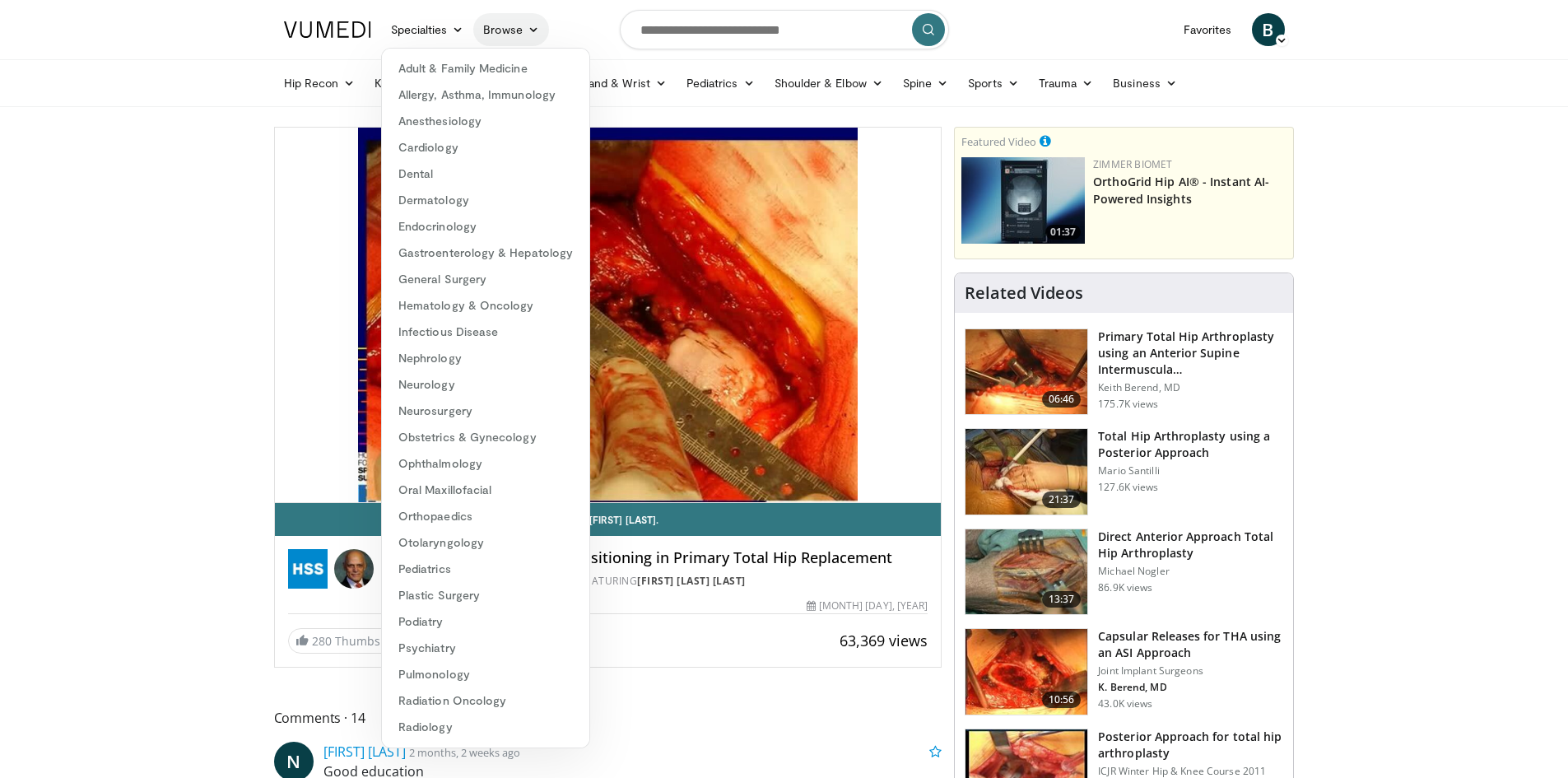click on "Browse" at bounding box center [511, 30] 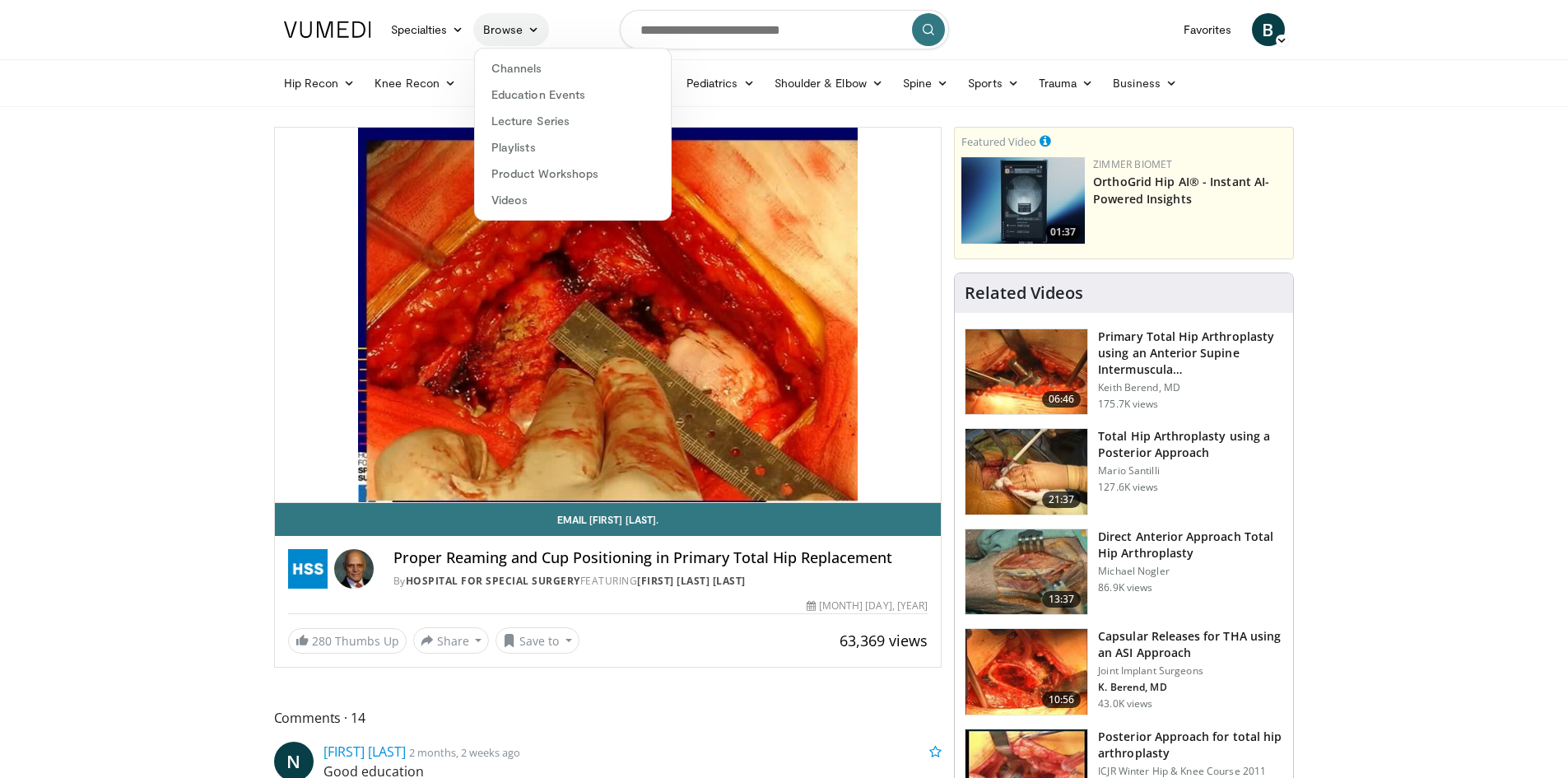 click on "Browse" at bounding box center (511, 30) 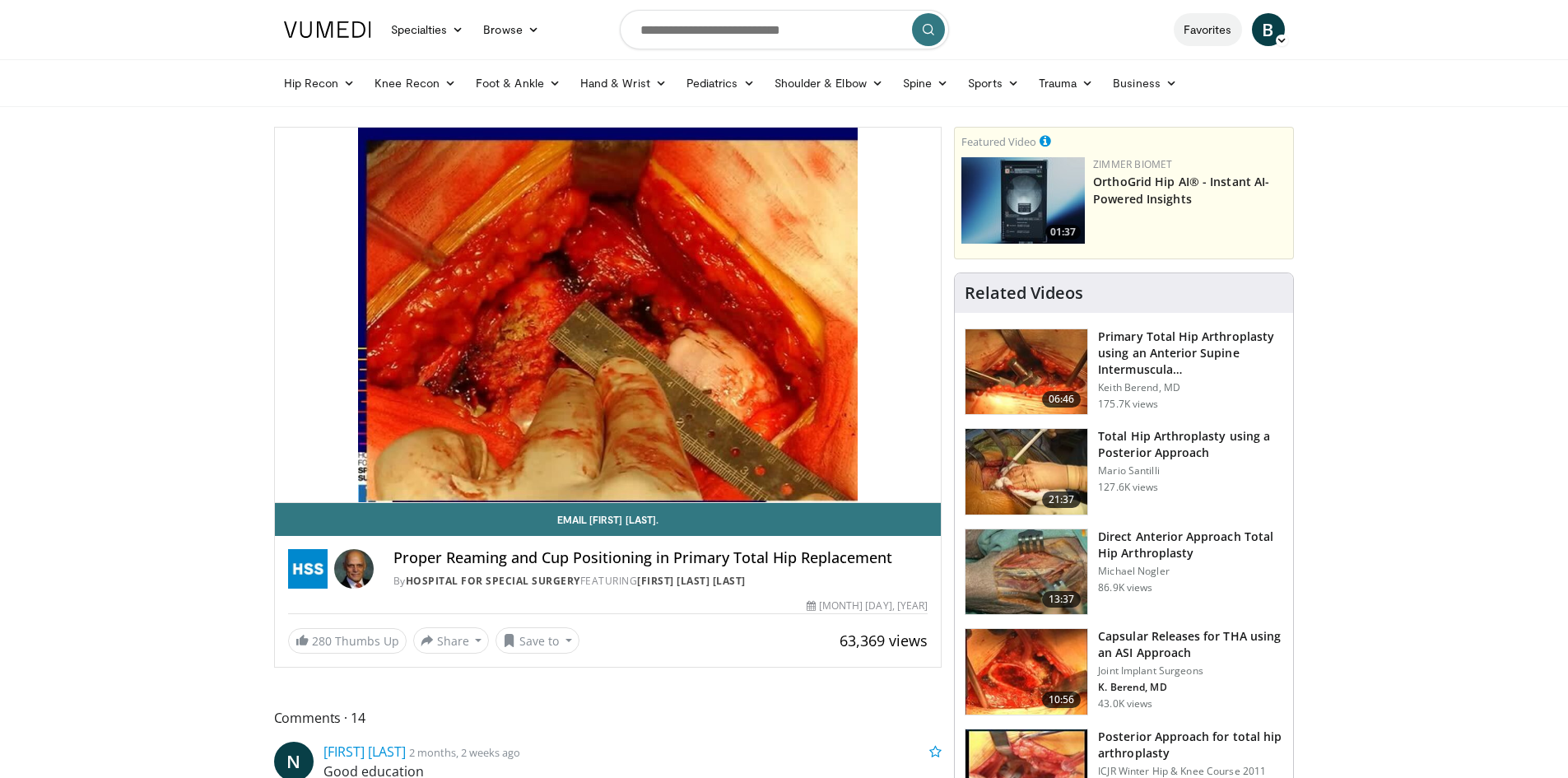 click on "Favorites" at bounding box center [1207, 30] 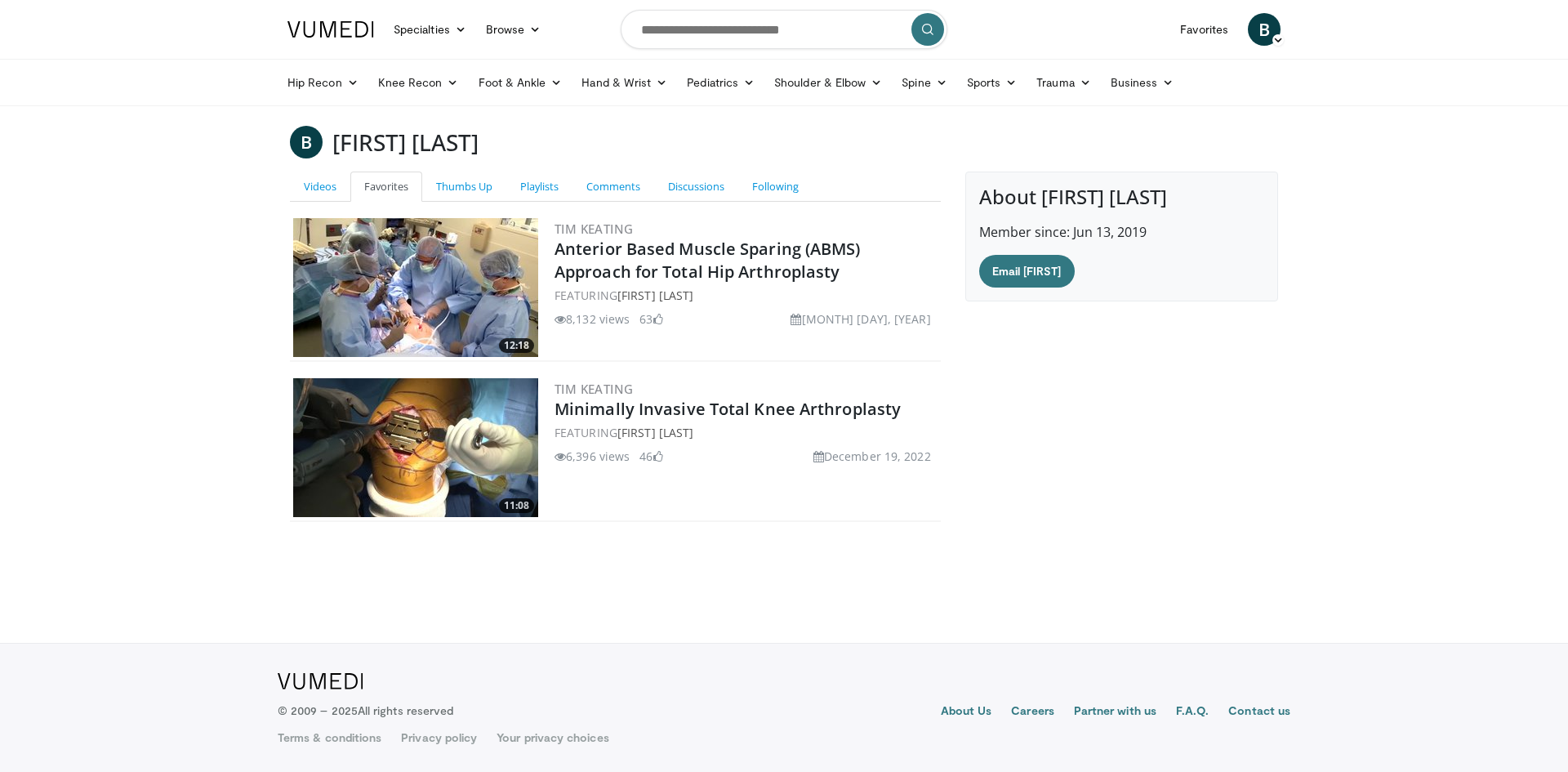 scroll, scrollTop: 0, scrollLeft: 0, axis: both 